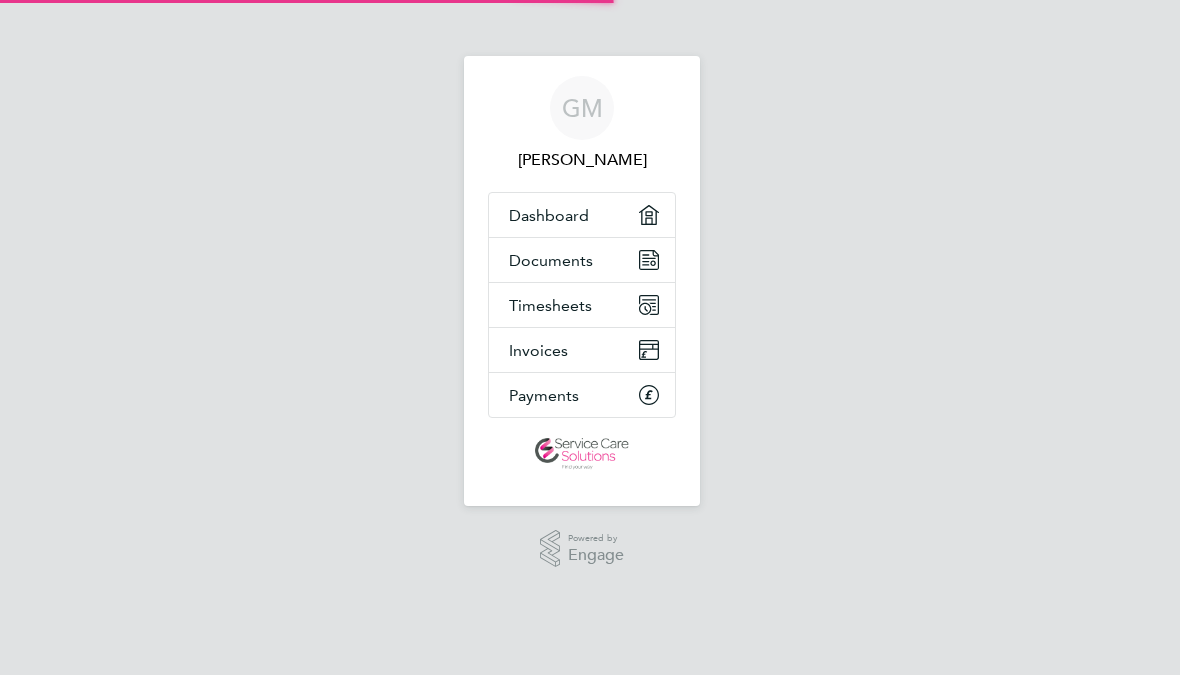 scroll, scrollTop: 0, scrollLeft: 0, axis: both 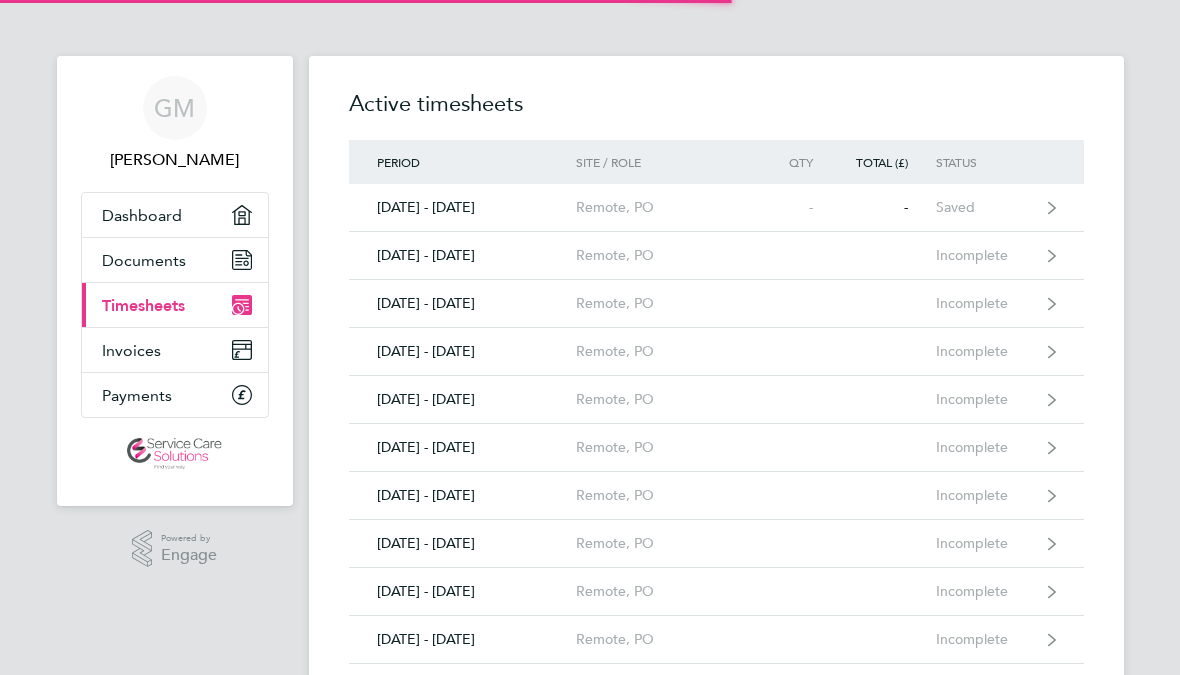 click on "Remote, PO" 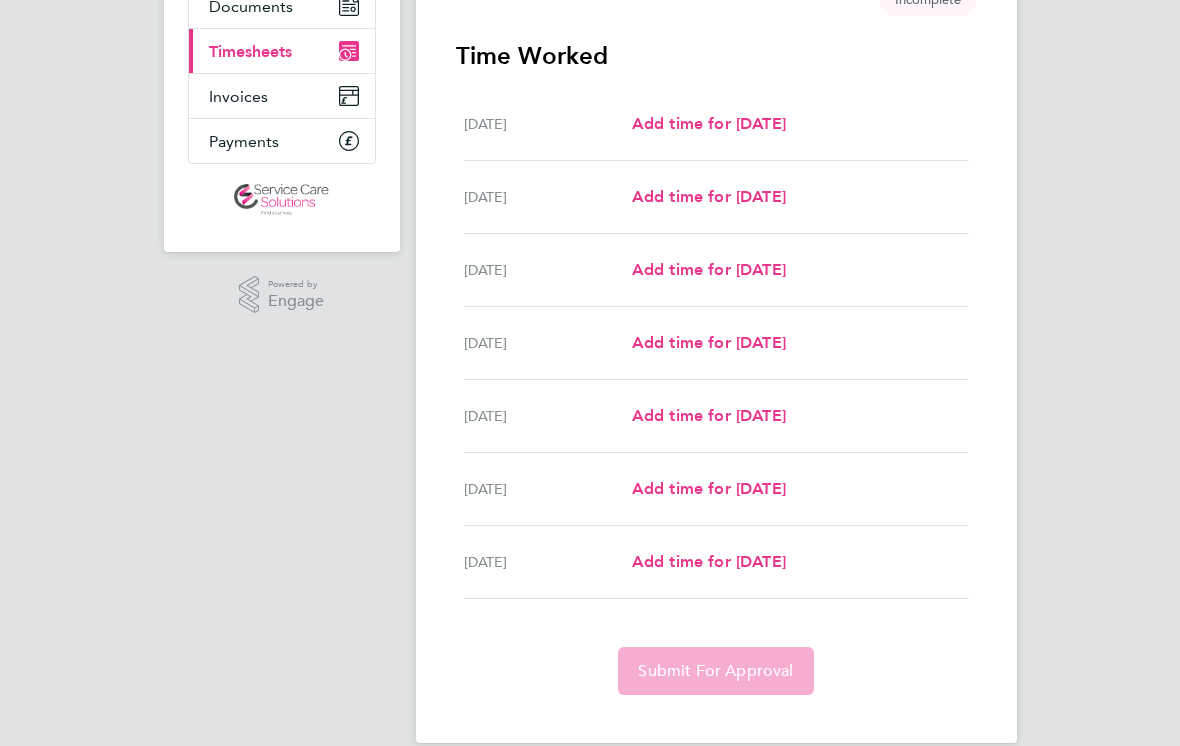 click on "Current page:   Timesheets" at bounding box center [282, 51] 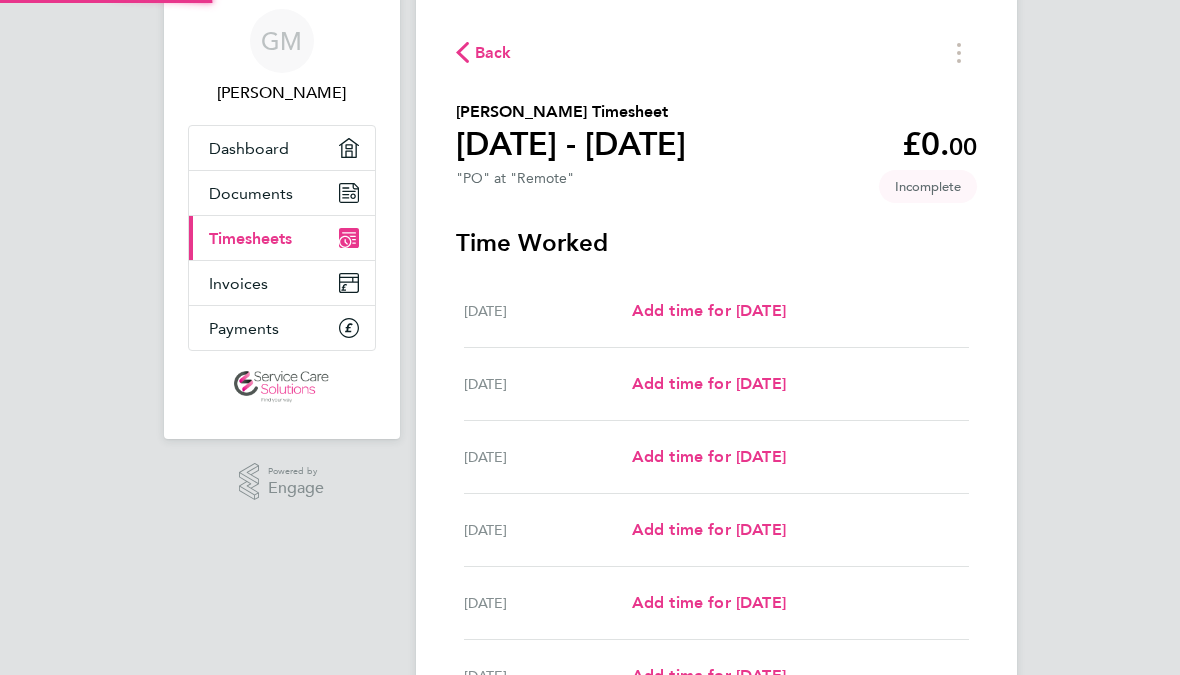 scroll, scrollTop: 0, scrollLeft: 0, axis: both 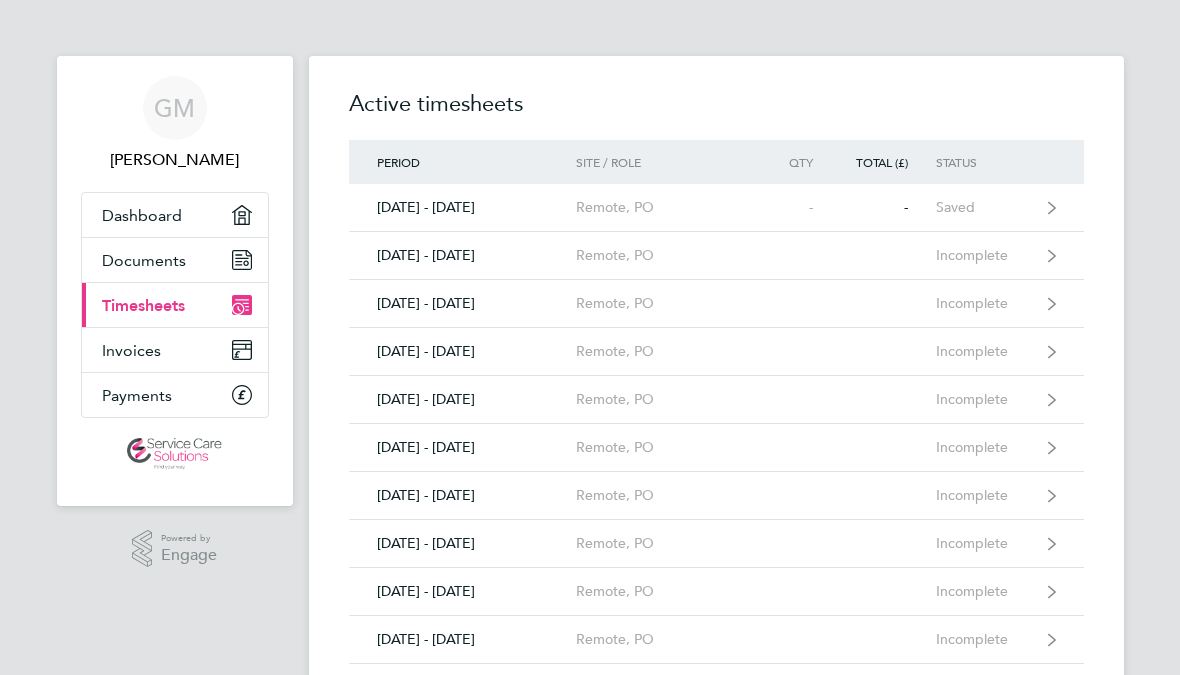 click on "GM   [PERSON_NAME]   Applications:   Dashboard
Documents
Current page:   Timesheets
Invoices
Payments
.st0{fill:#C0C1C2;}
Powered by Engage  Timesheets   Expenses  Active timesheets Period Site / Role Qty Total (£) Status  [DATE] - [DATE]  Remote, PO  -   -   Saved
[DATE] - [DATE]  Remote, PO  Incomplete
[DATE] - [DATE]  Remote, PO  Incomplete
[DATE] - [DATE]  Remote, PO  Incomplete
[DATE] - [DATE]  Remote, PO  Incomplete
[DATE] - [DATE]  Remote, PO  Incomplete
[DATE] - [DATE]  Remote, PO  Incomplete
[DATE] - [DATE]  Remote, PO  Incomplete
[DATE] - [DATE]  Remote, PO  Incomplete
[DATE] - [DATE]  Remote, PO  Incomplete
[DATE] - [DATE]  Remote, PO  Incomplete
Remote, PO  Incomplete" at bounding box center [590, 4325] 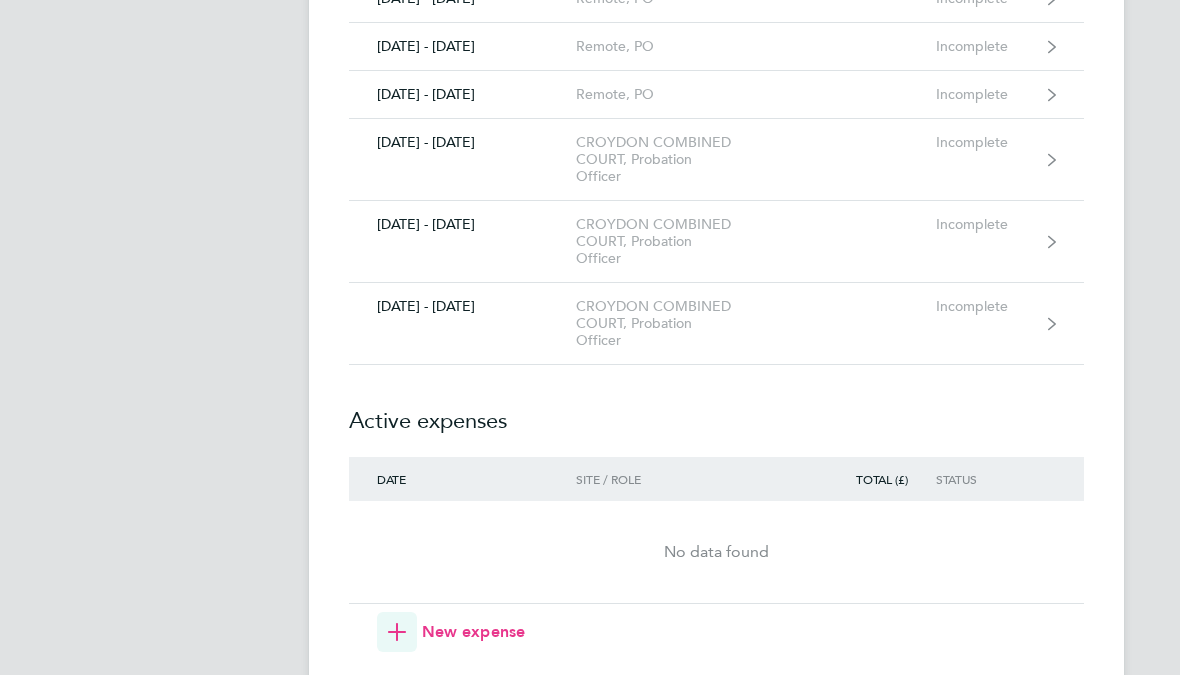 scroll, scrollTop: 835, scrollLeft: 0, axis: vertical 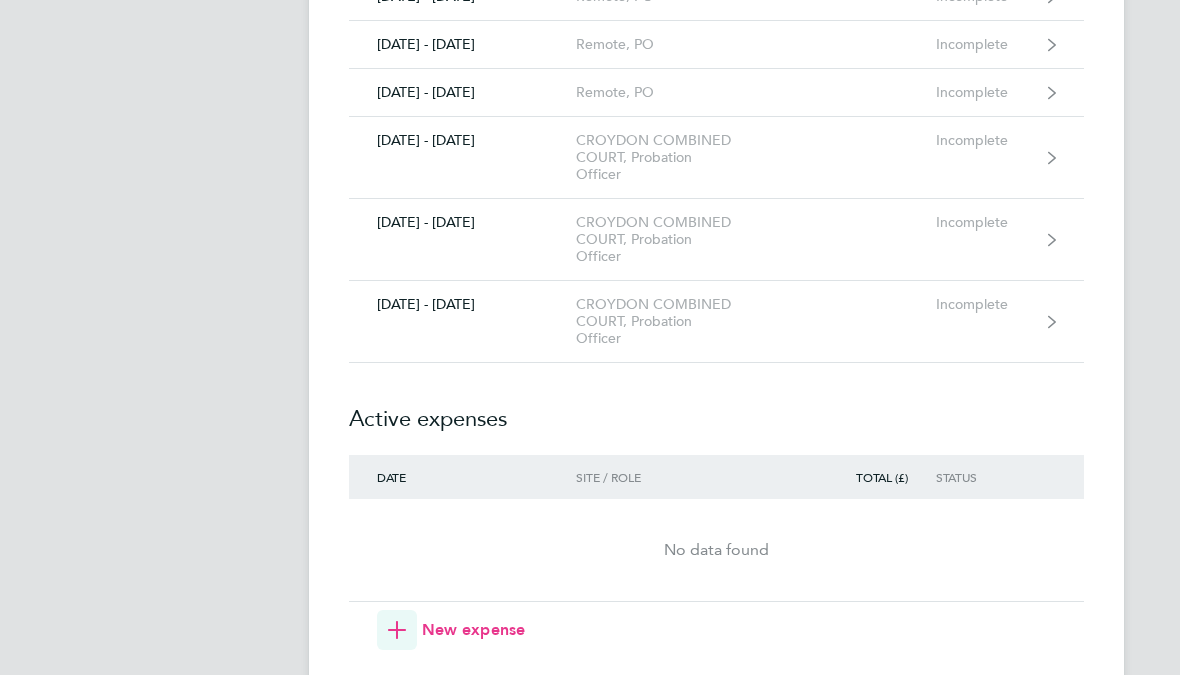 click on "[DATE] - [DATE]  CROYDON COMBINED COURT, Probation Officer  Incomplete" 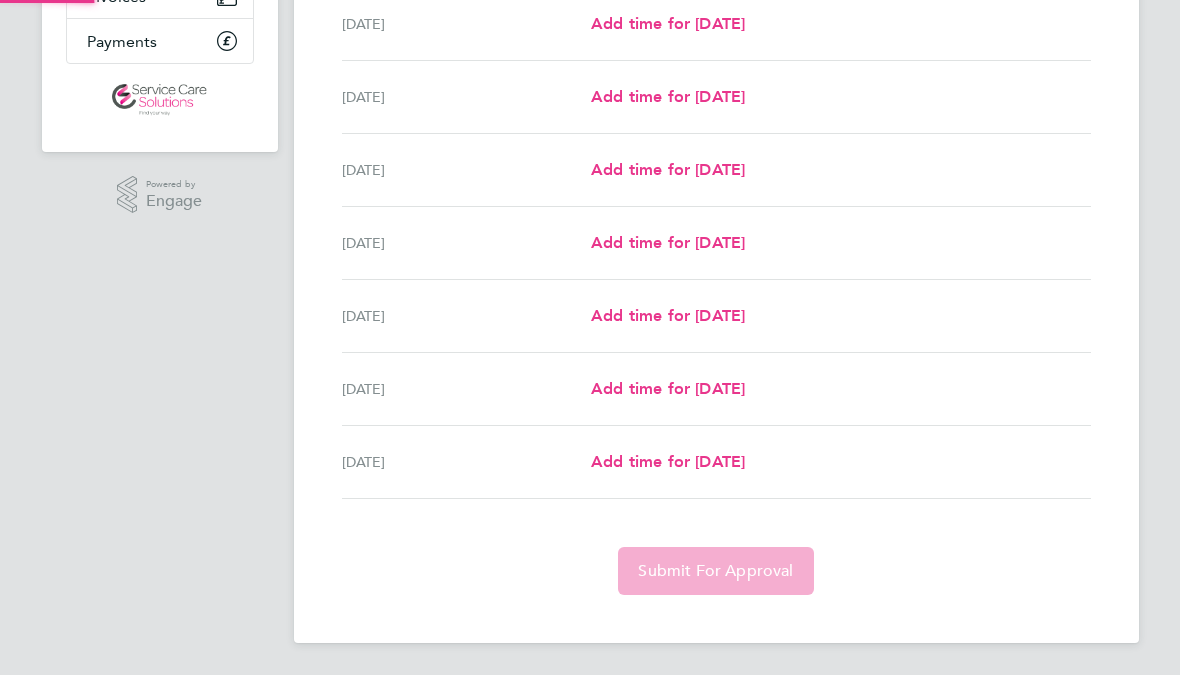 scroll, scrollTop: 0, scrollLeft: 0, axis: both 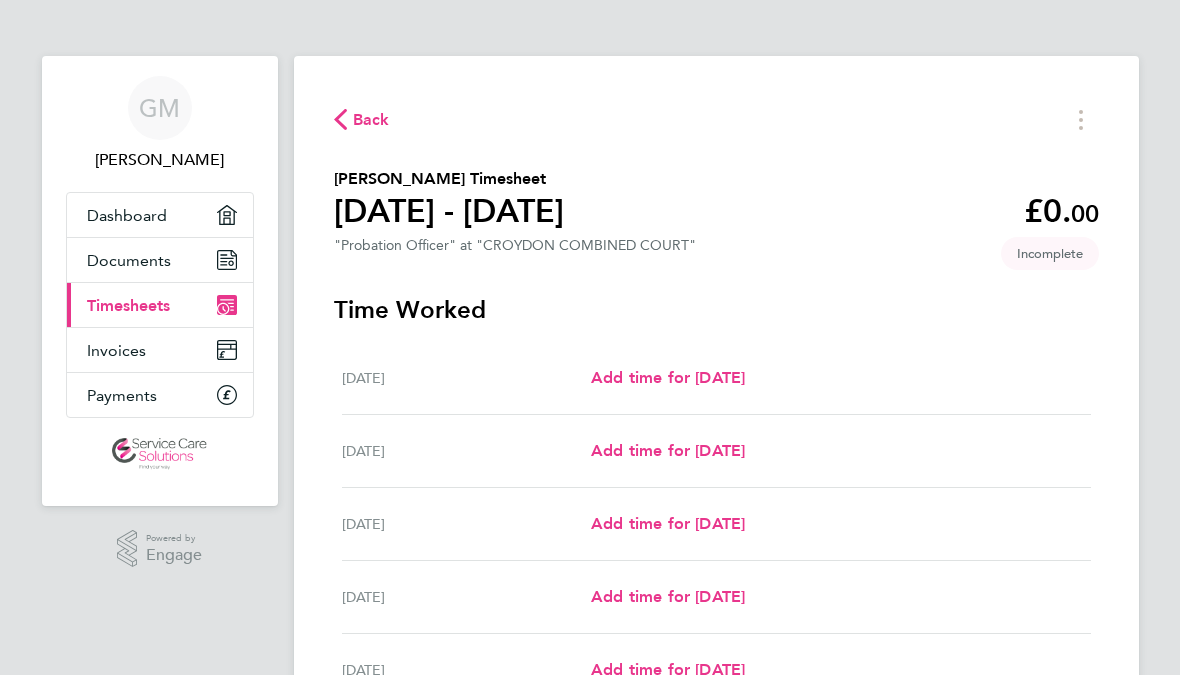 click on "Add time for [DATE]" at bounding box center [668, 523] 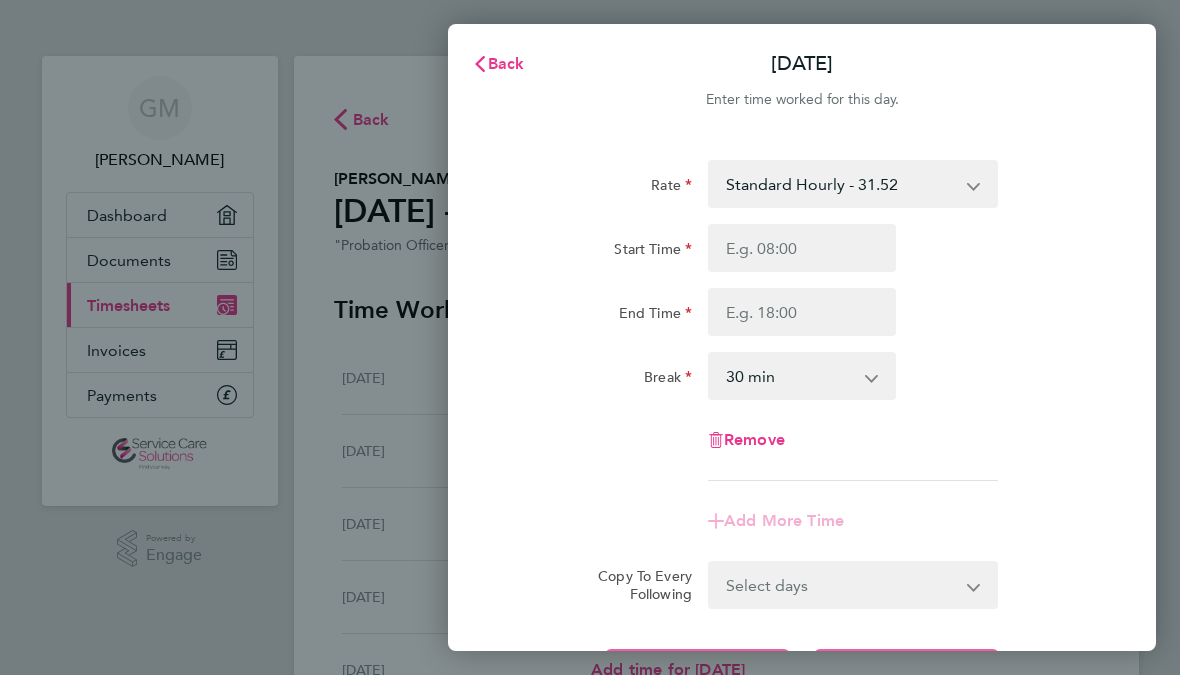 click on "Start Time" at bounding box center (802, 248) 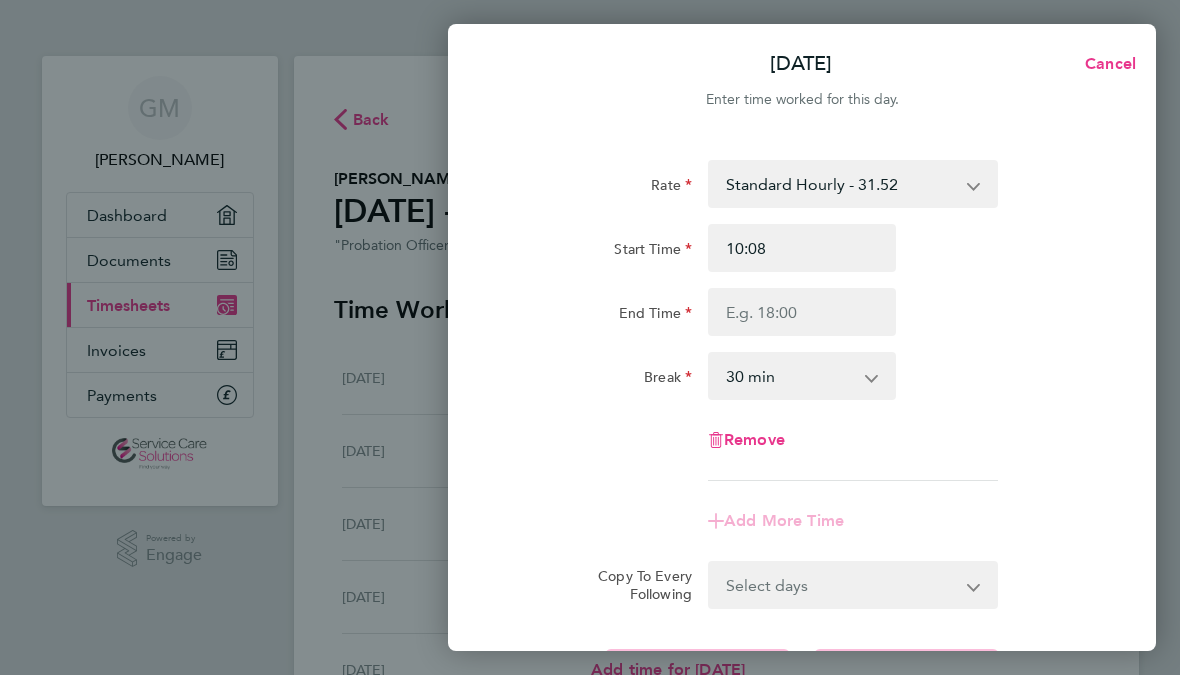 type on "07:08" 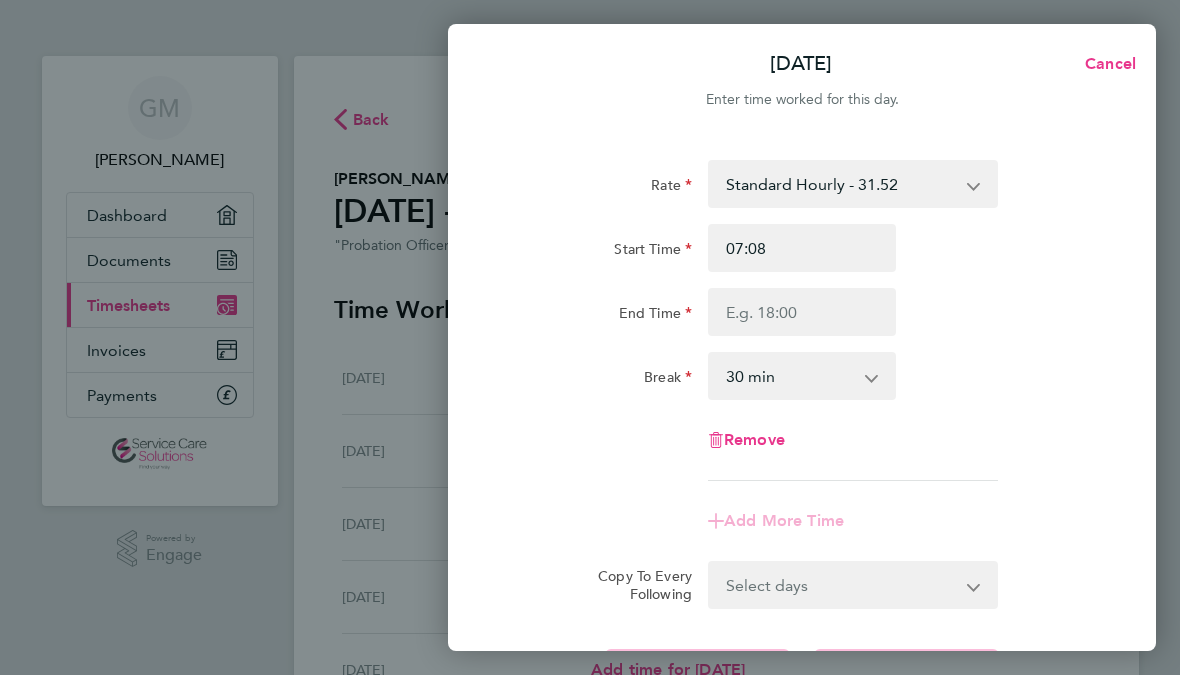 type on "07:15" 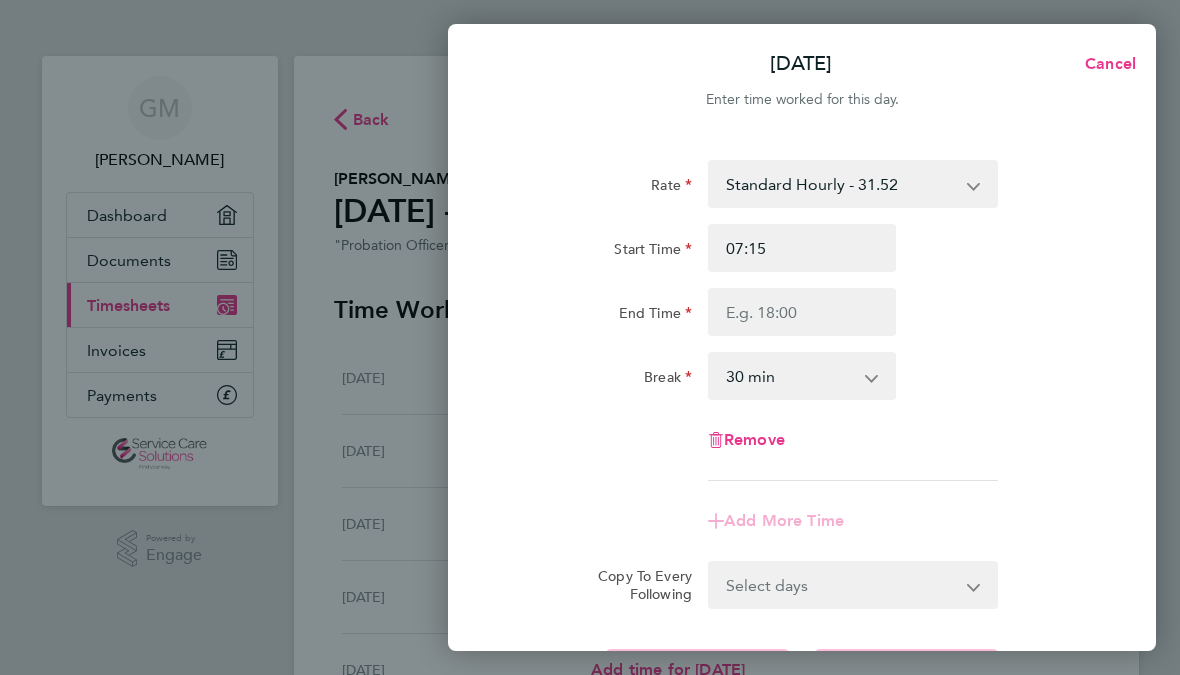 click on "End Time" at bounding box center (802, 312) 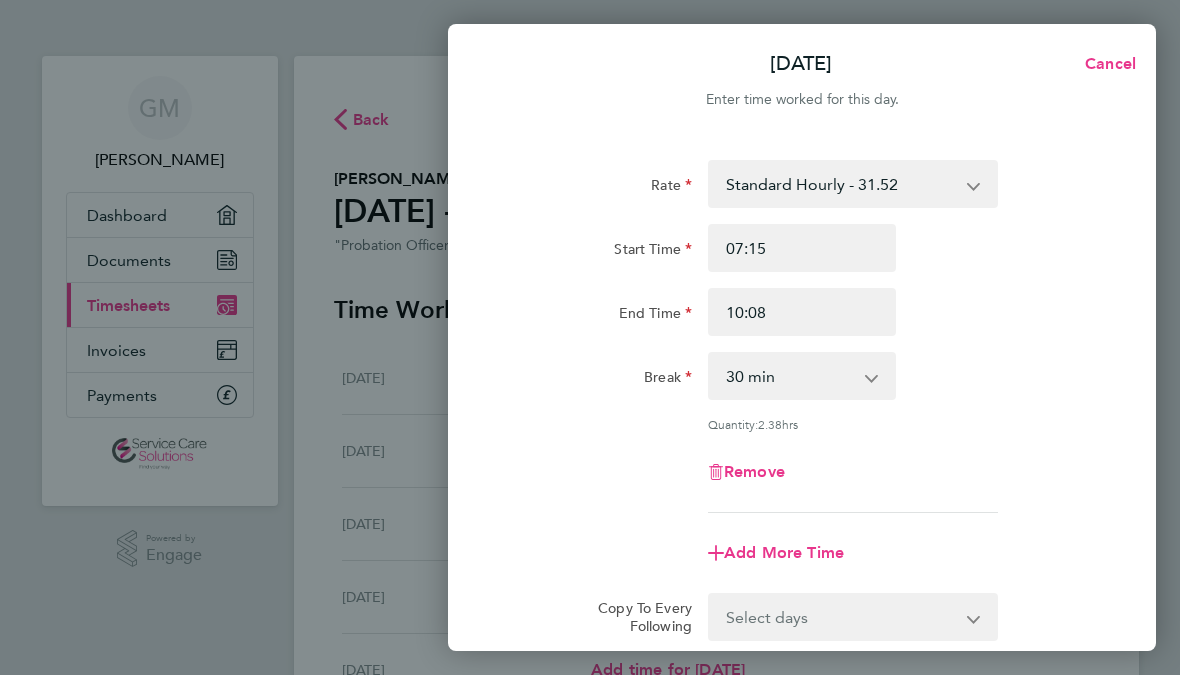 type on "15:08" 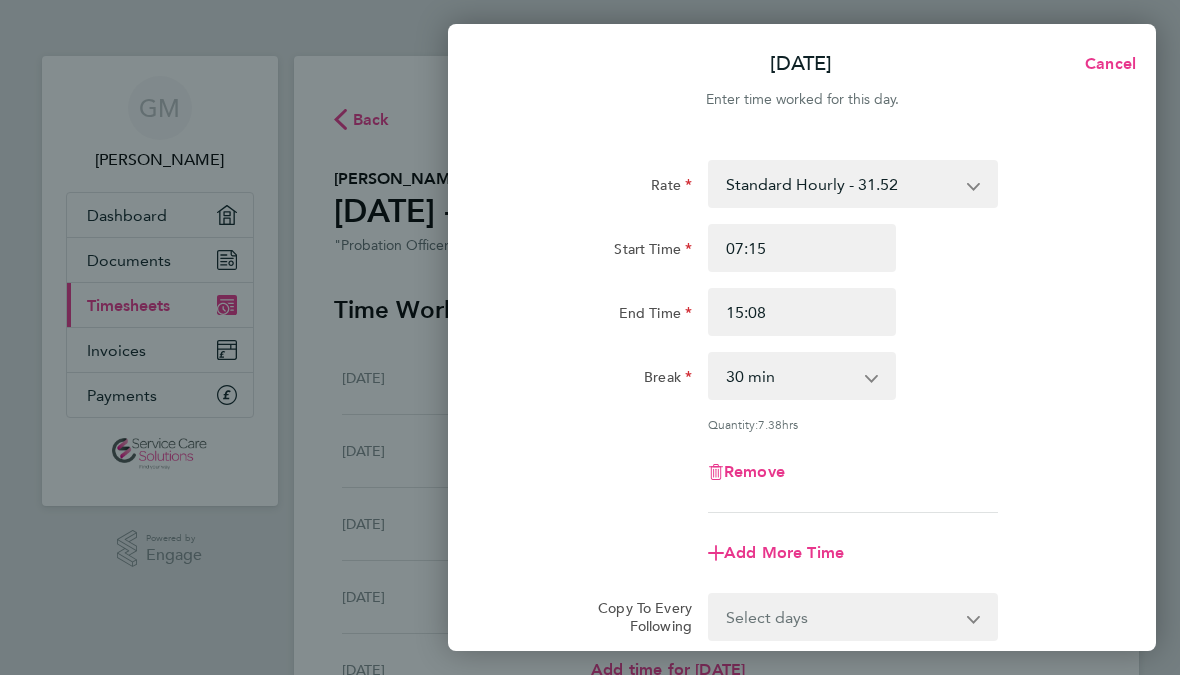type on "17:08" 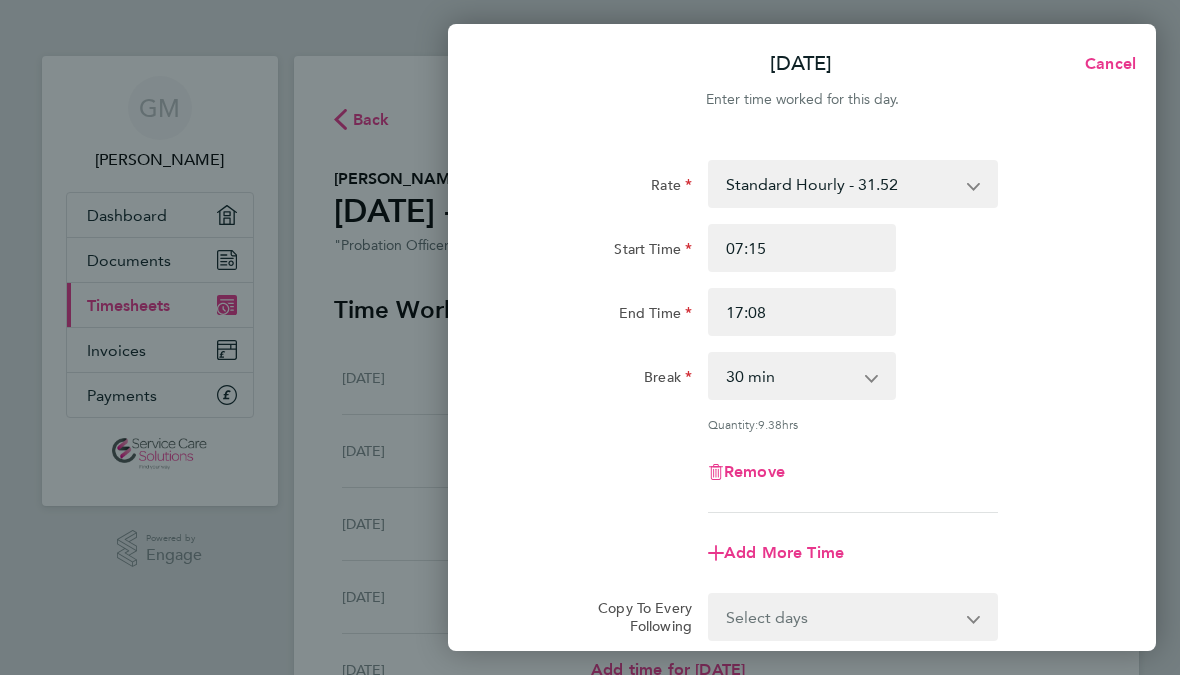 type on "17:15" 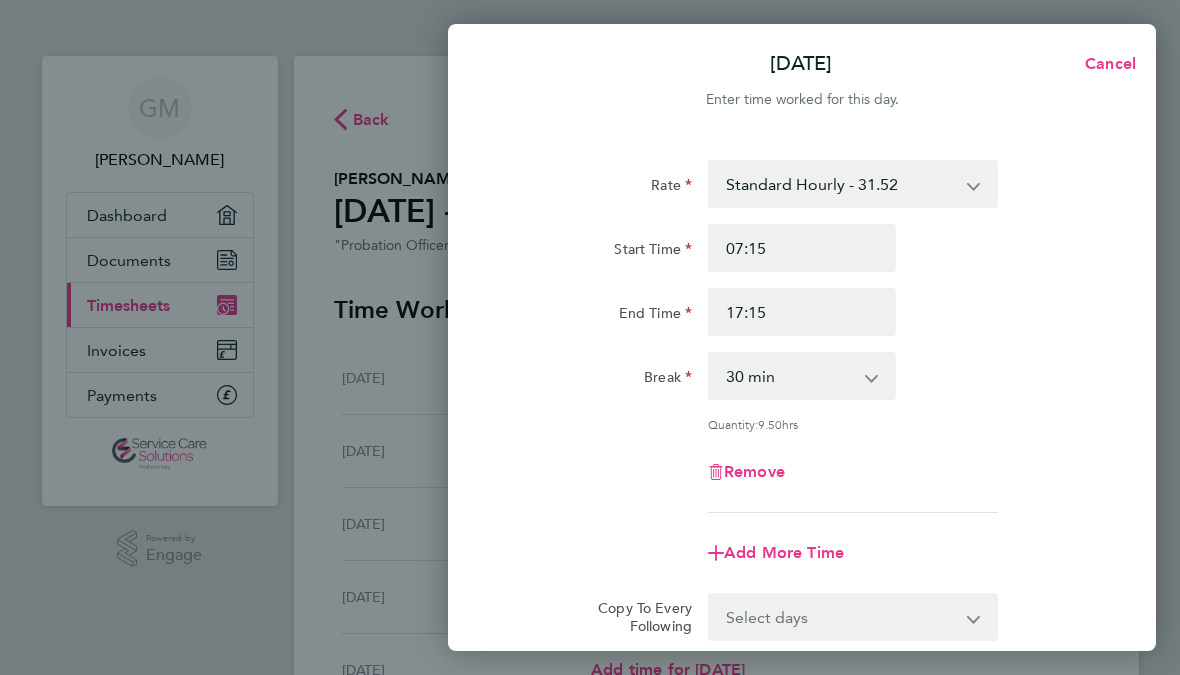 click on "Select days   Day   Weekday (Mon-Fri)   Weekend (Sat-Sun)   [DATE]   [DATE]   [DATE]   [DATE]" at bounding box center (842, 617) 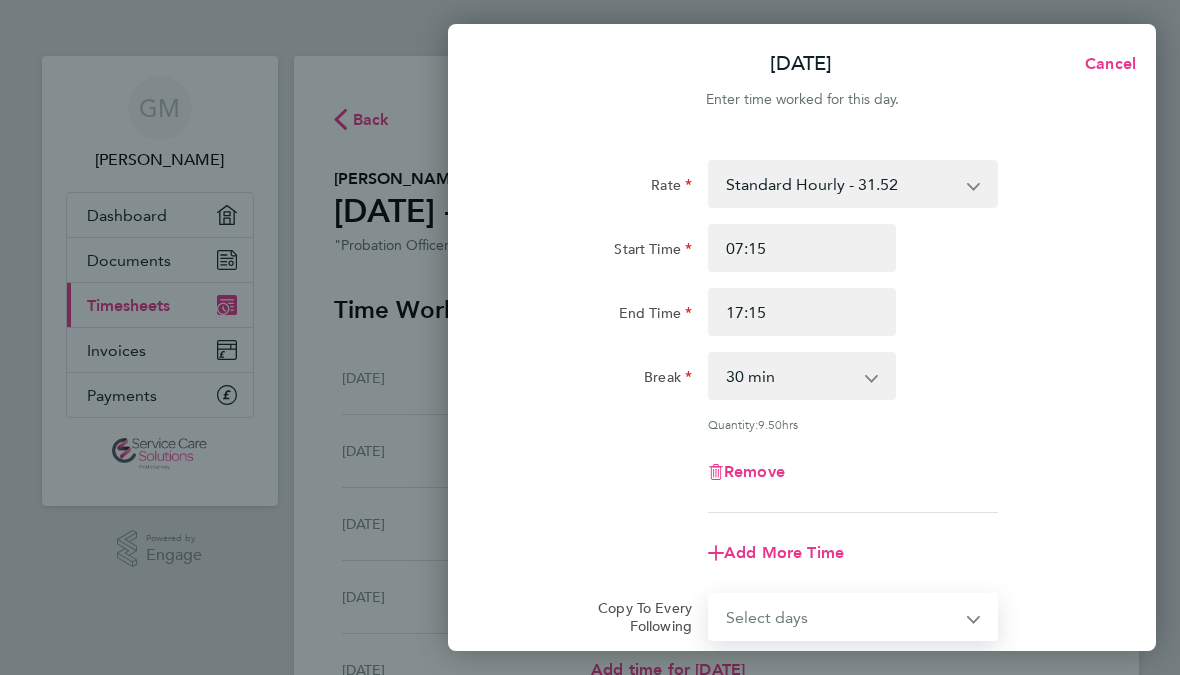 select on "THU" 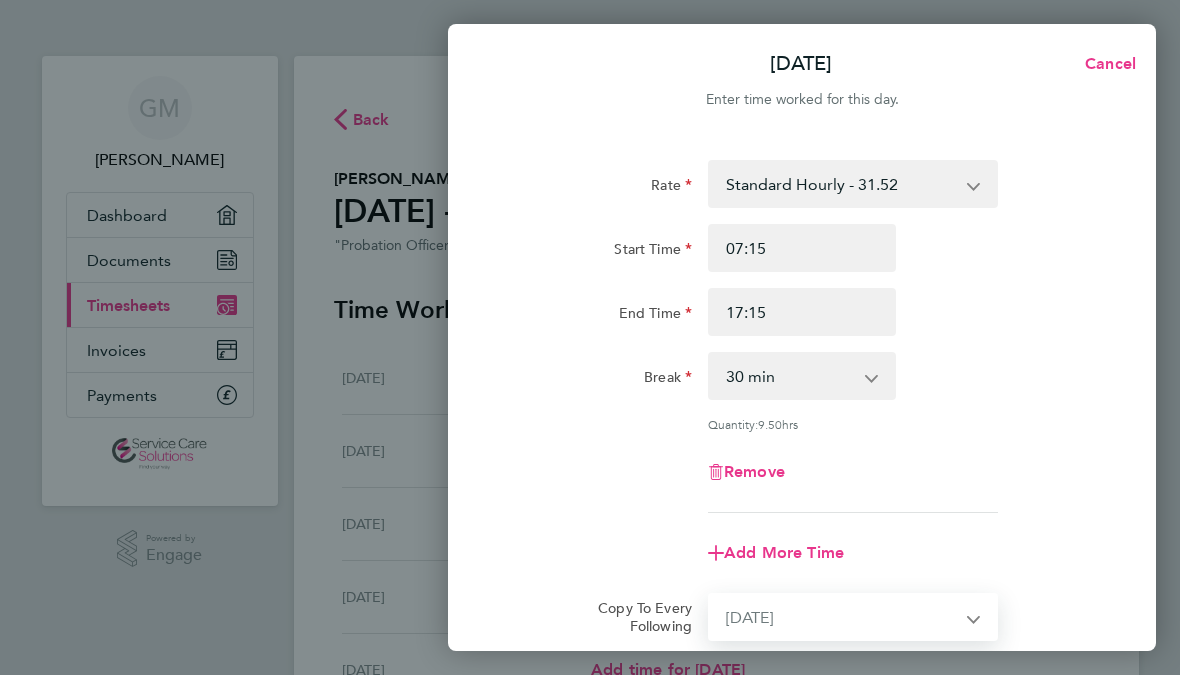 select on "[DATE]" 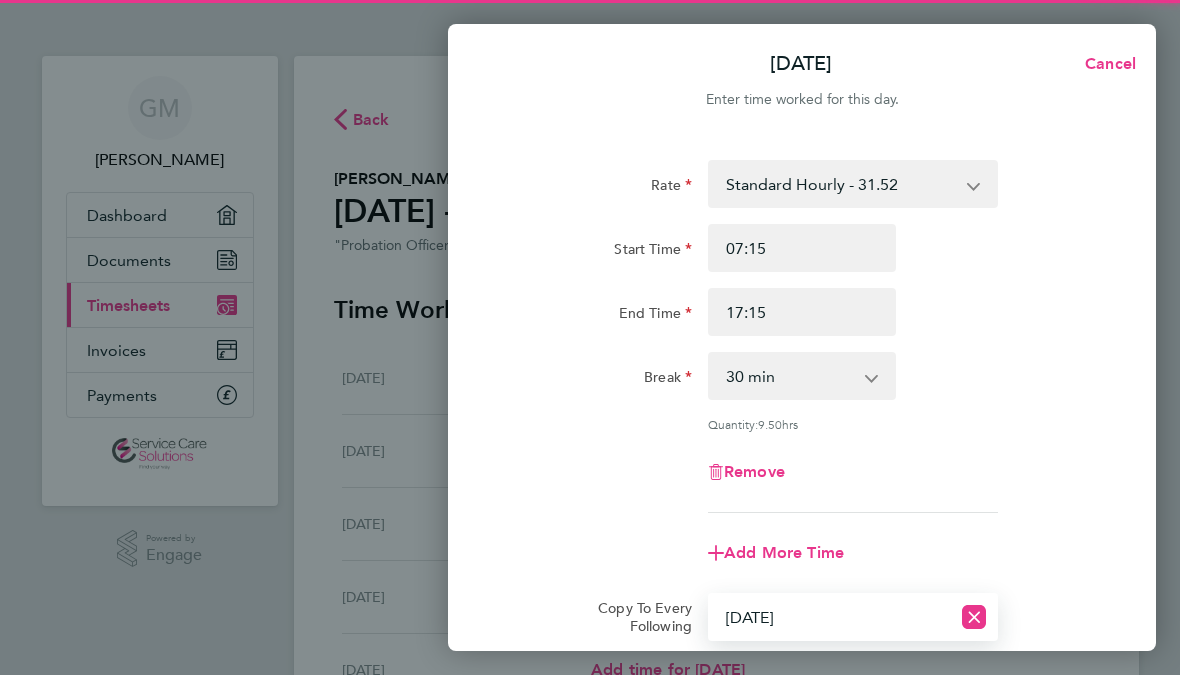 click 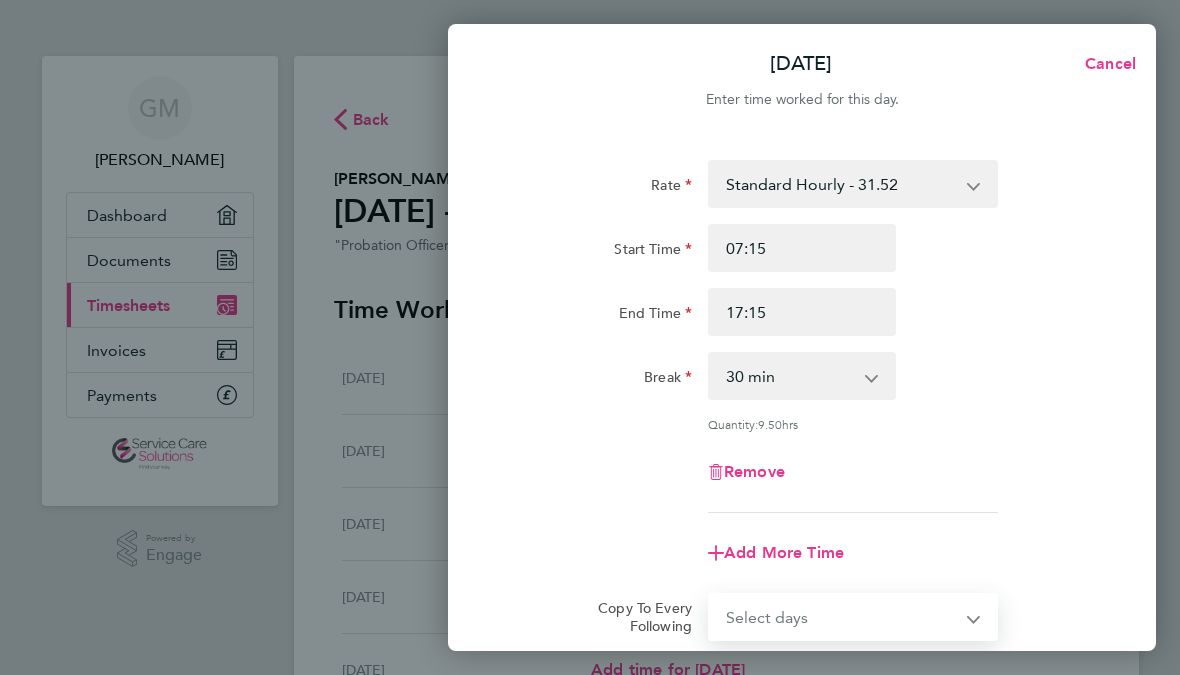 select on "FRI" 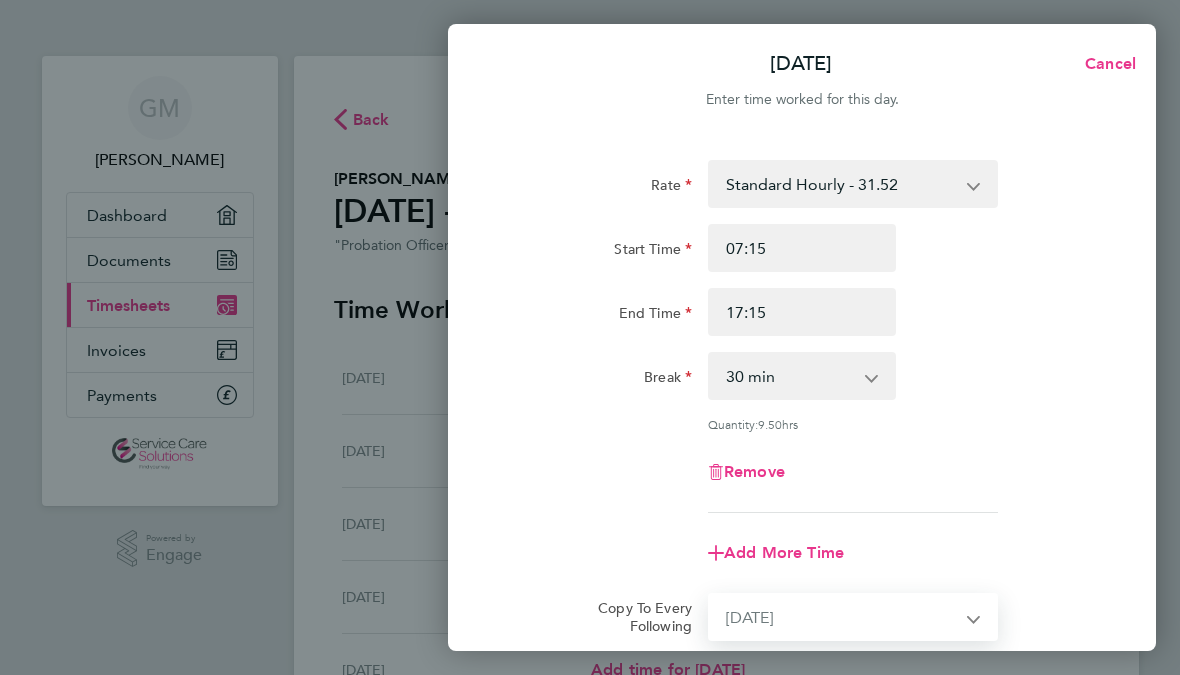 select on "[DATE]" 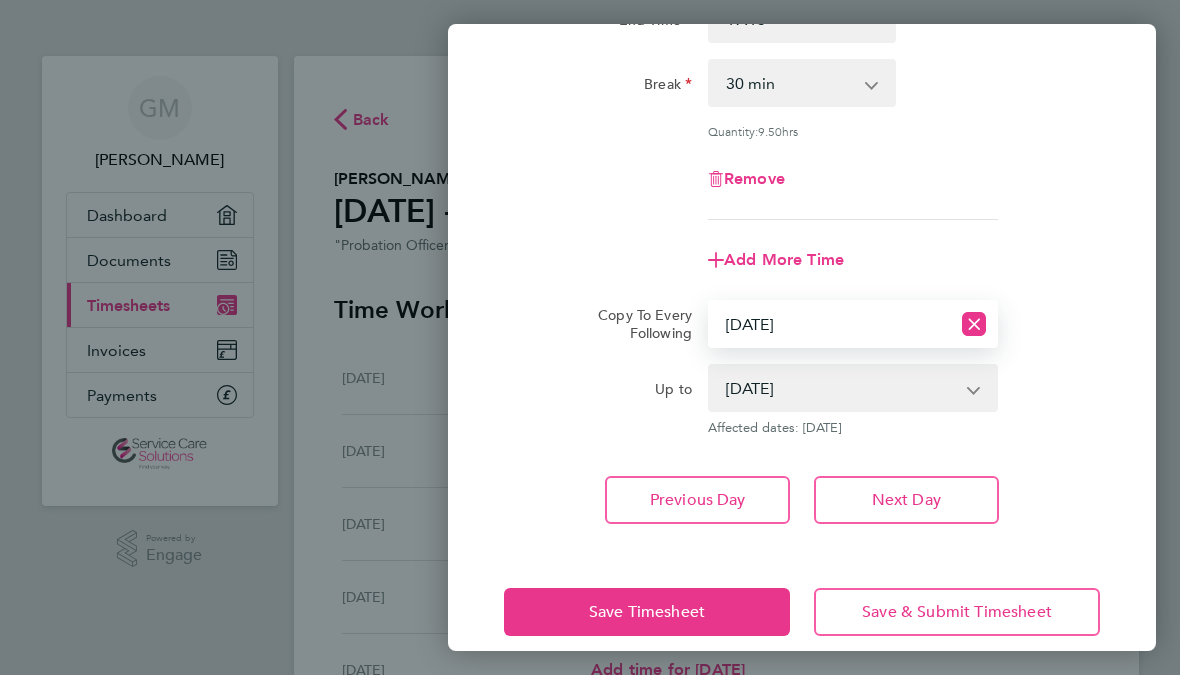 scroll, scrollTop: 293, scrollLeft: 0, axis: vertical 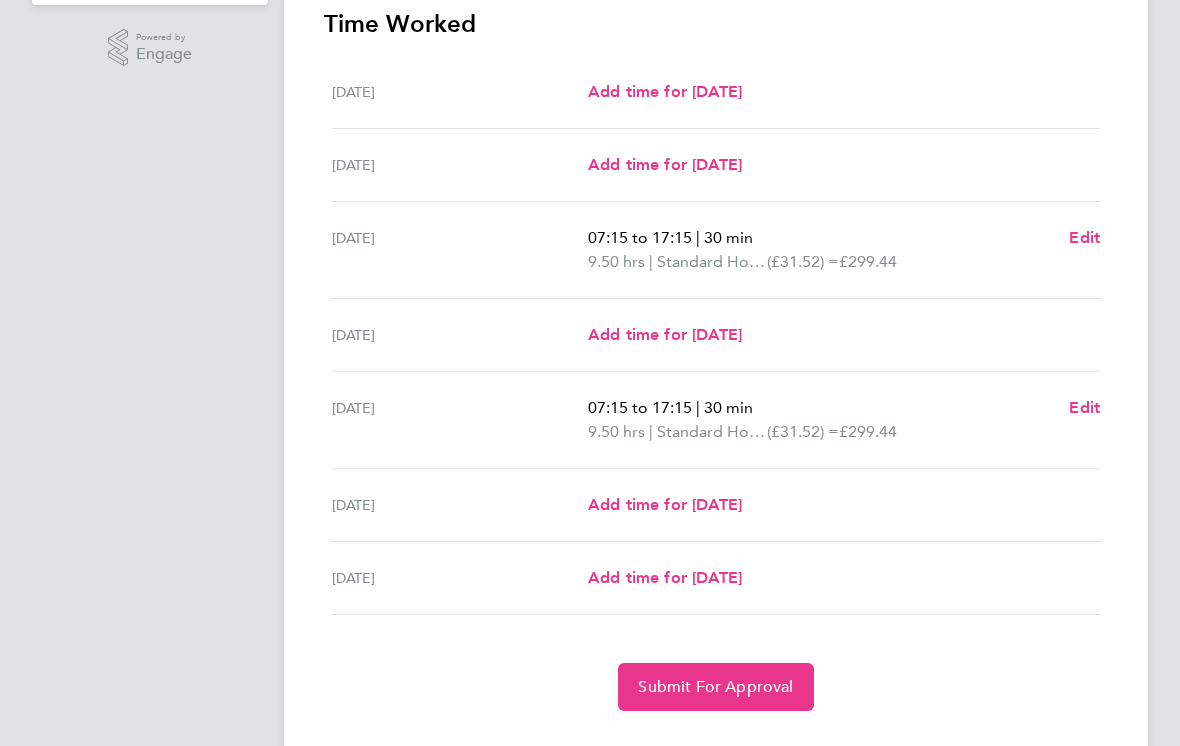 click on "Add time for [DATE]" at bounding box center [665, 336] 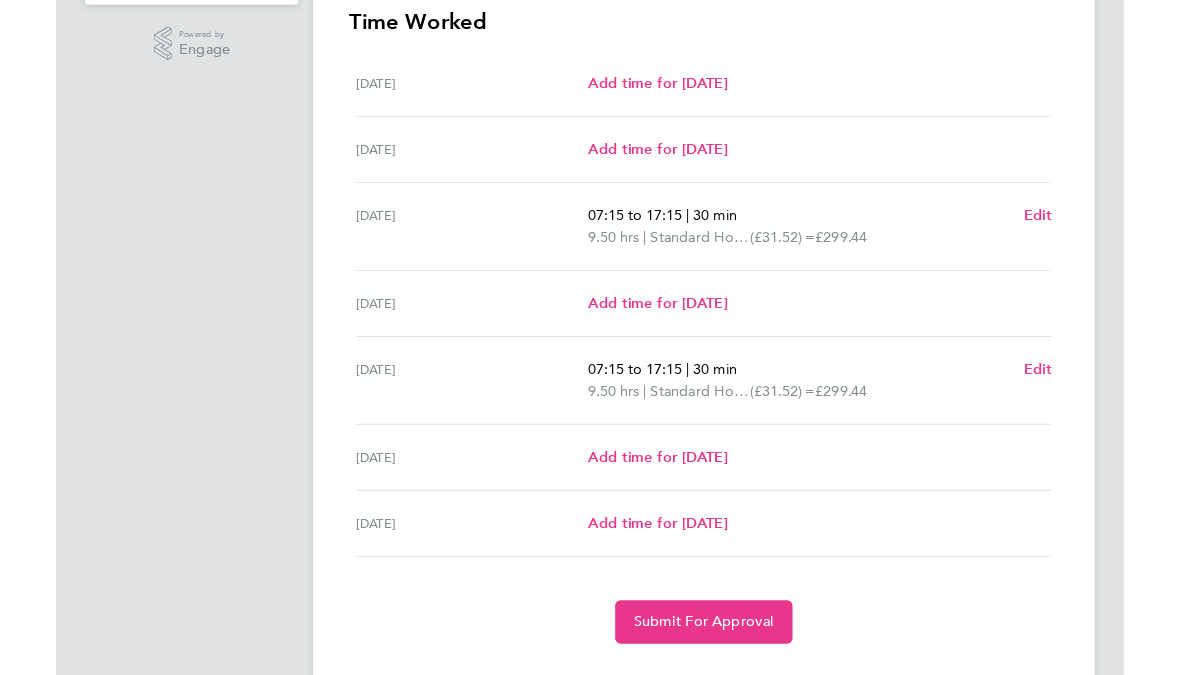 scroll, scrollTop: 0, scrollLeft: 0, axis: both 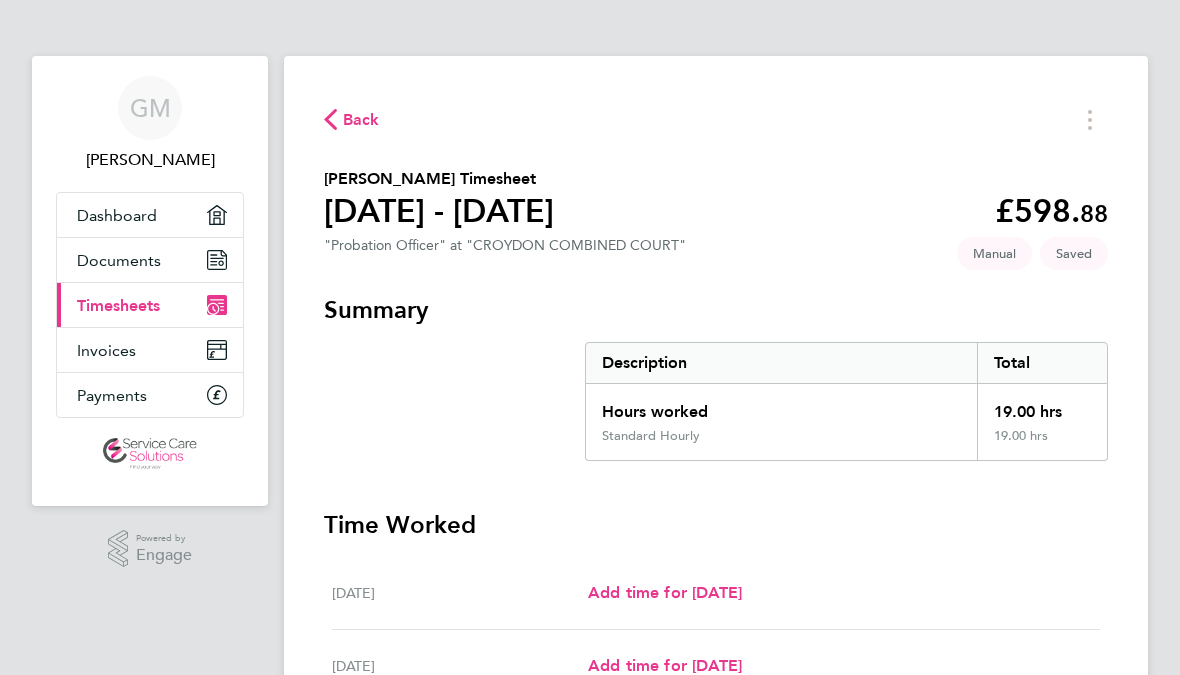 select on "30" 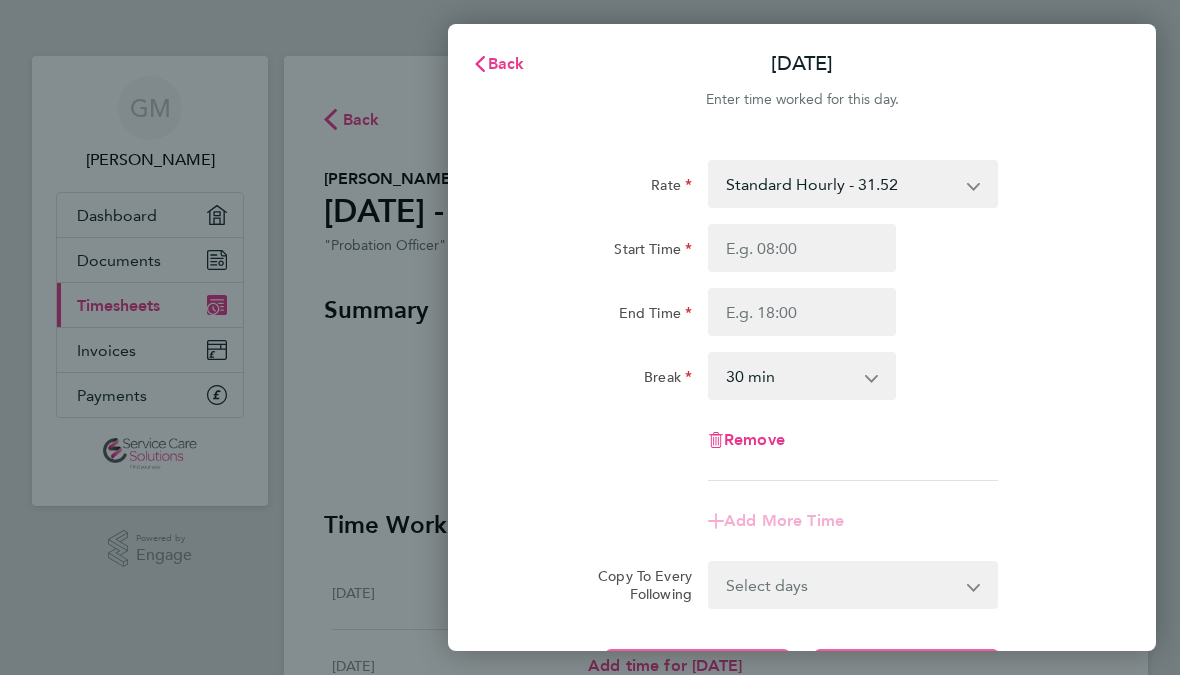 click on "Start Time" at bounding box center [802, 248] 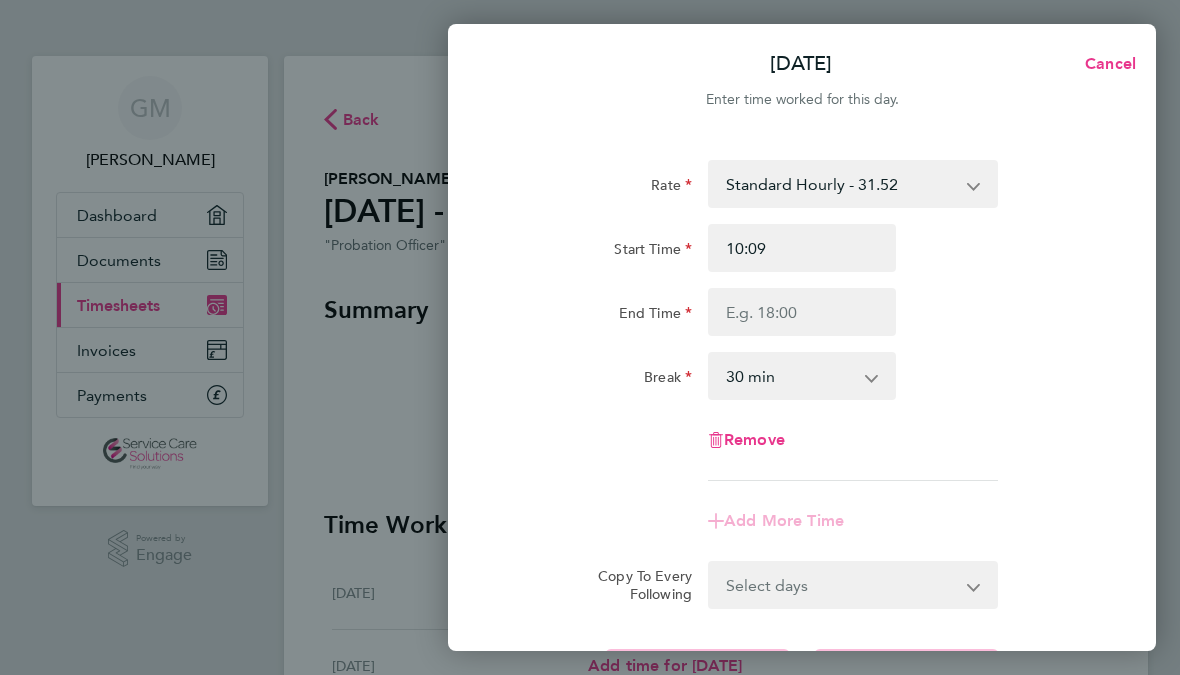 type on "07:09" 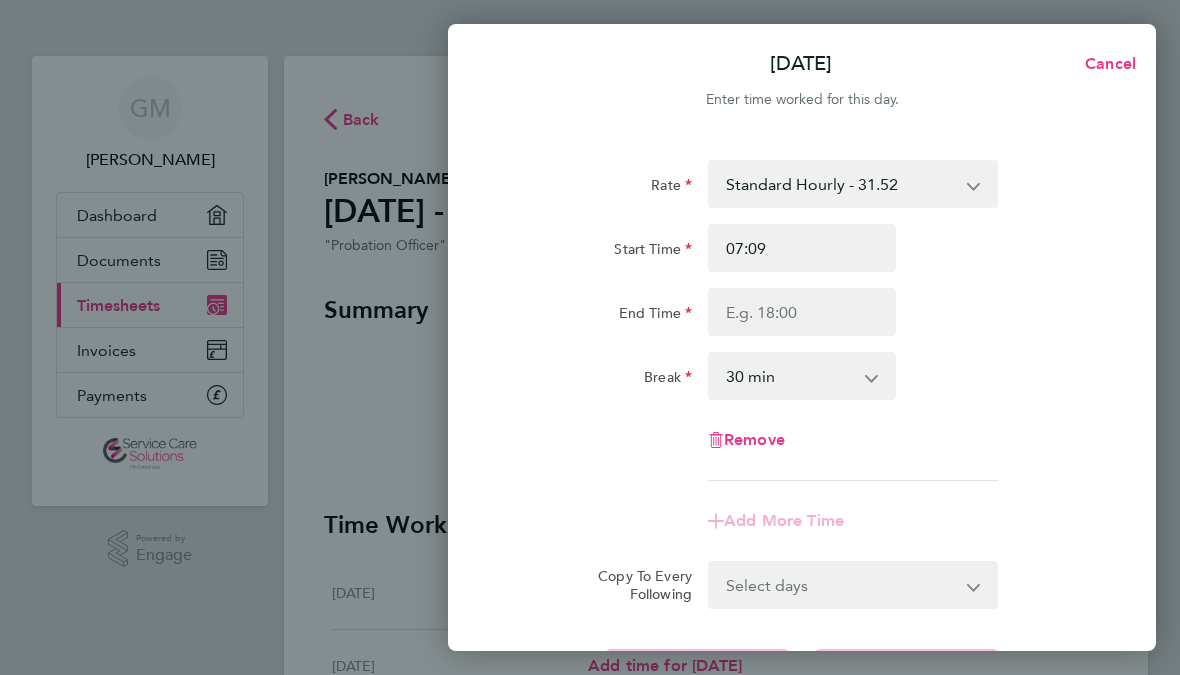 type on "07:15" 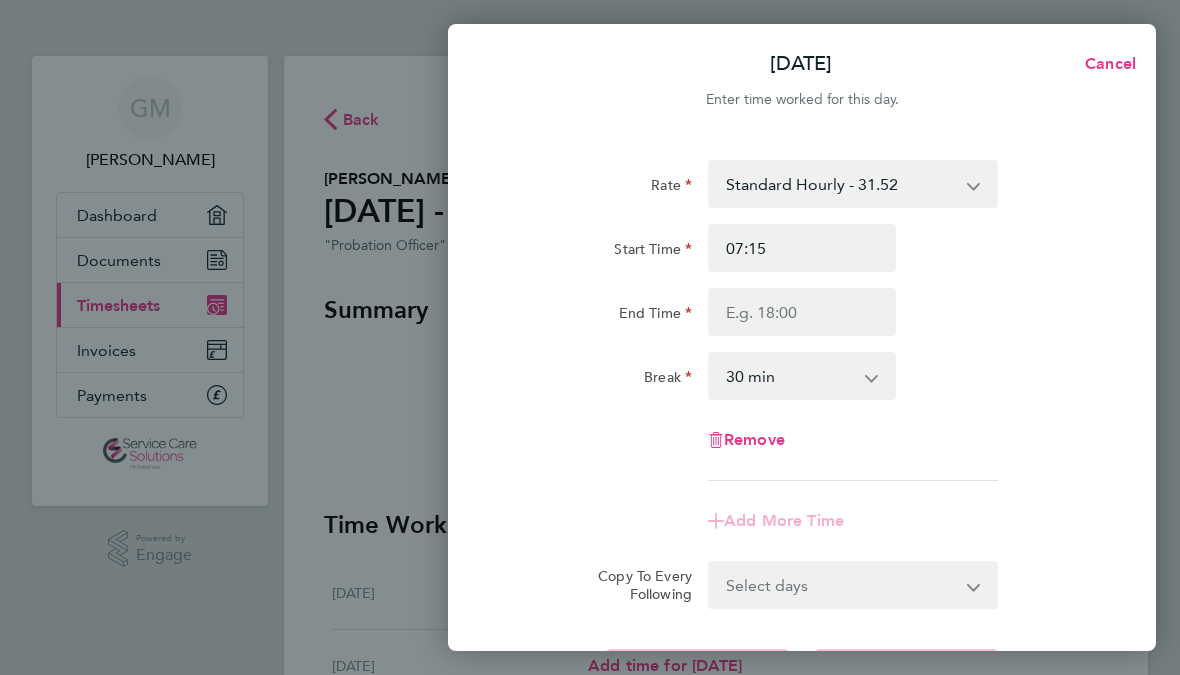 click on "End Time" at bounding box center (802, 312) 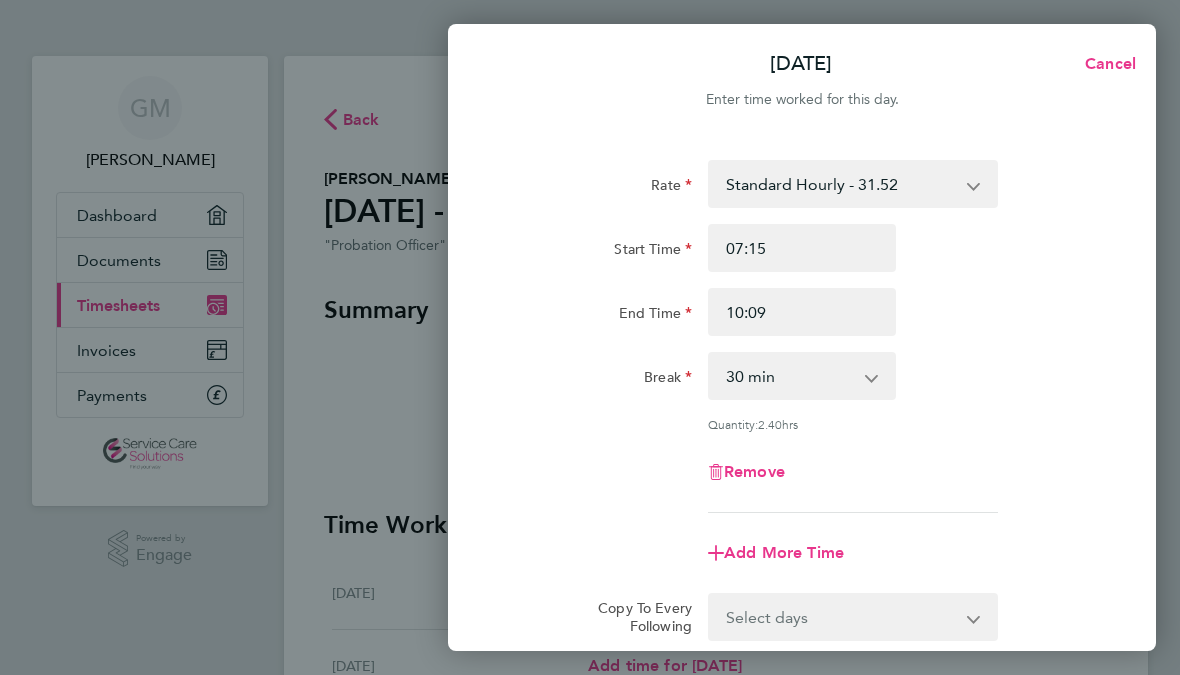type on "14:09" 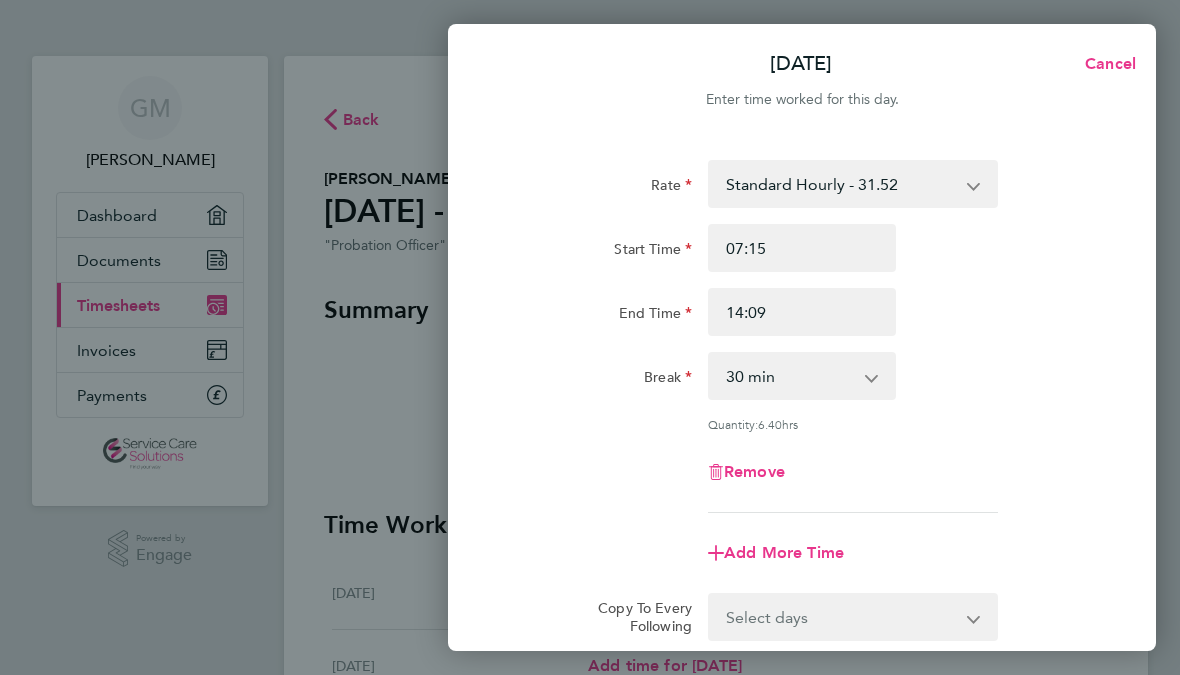 type on "14:11" 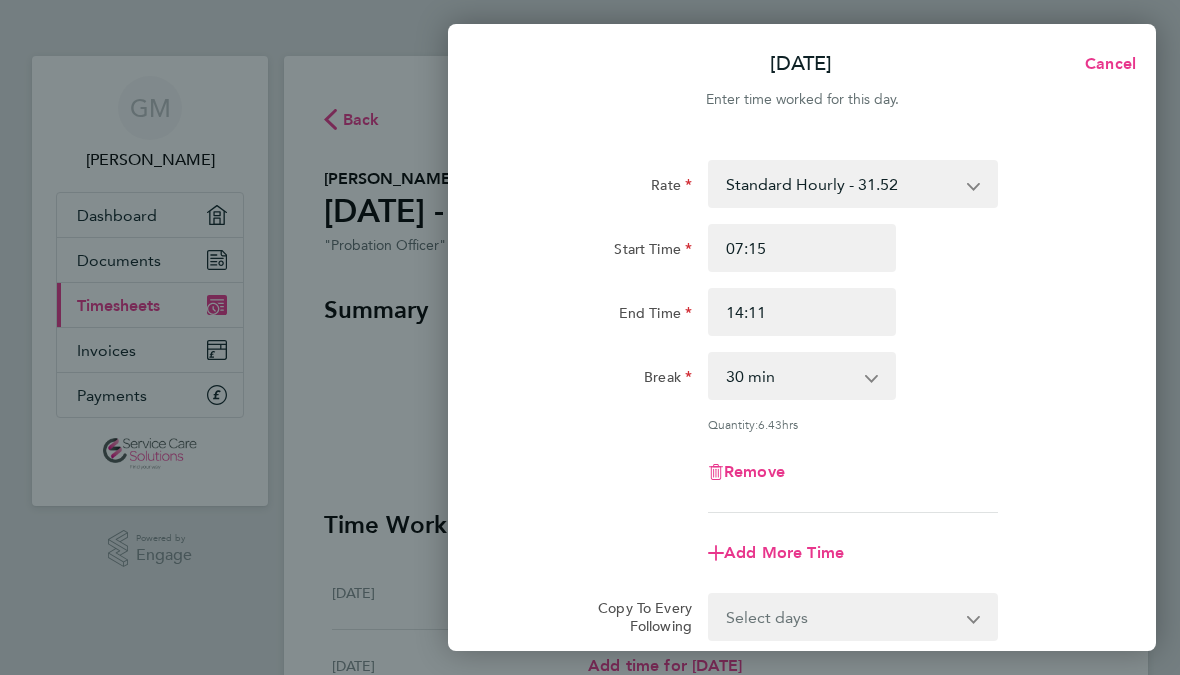 type on "17:11" 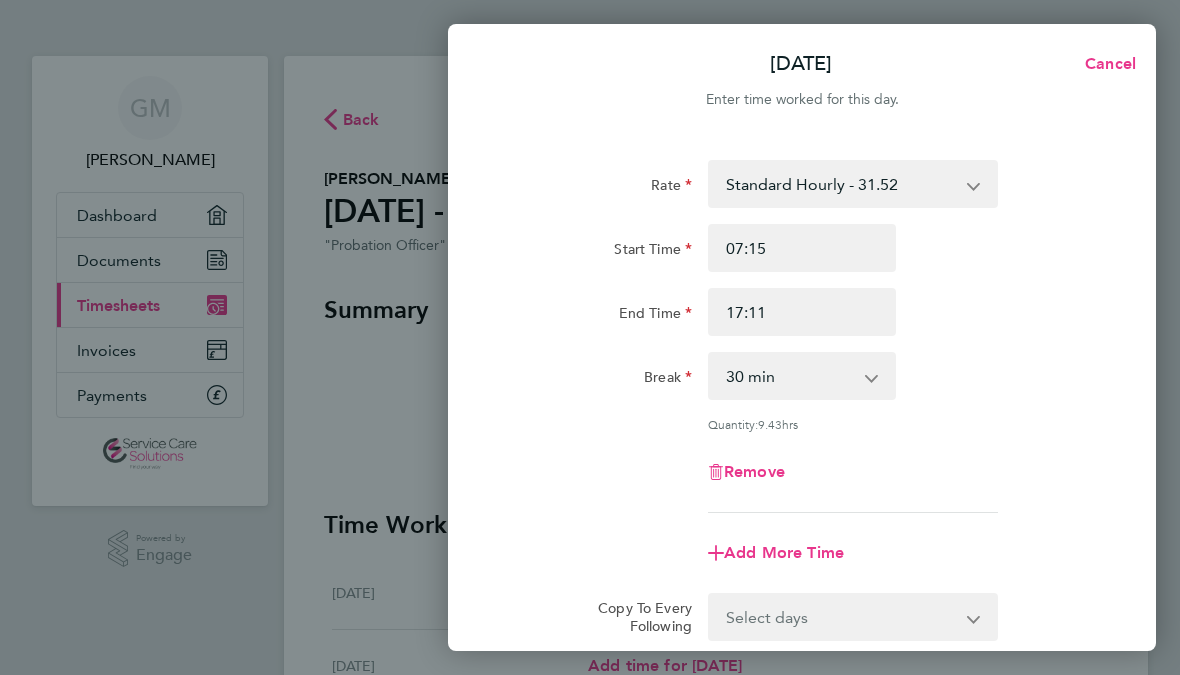type on "17:14" 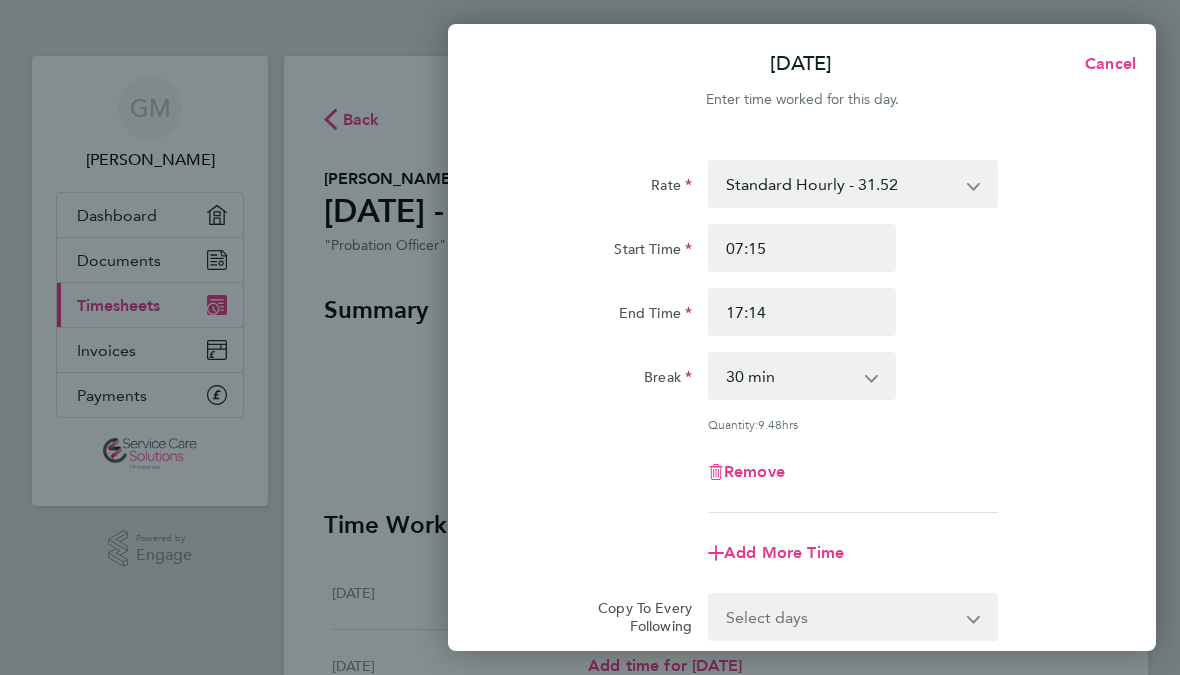 type on "17:15" 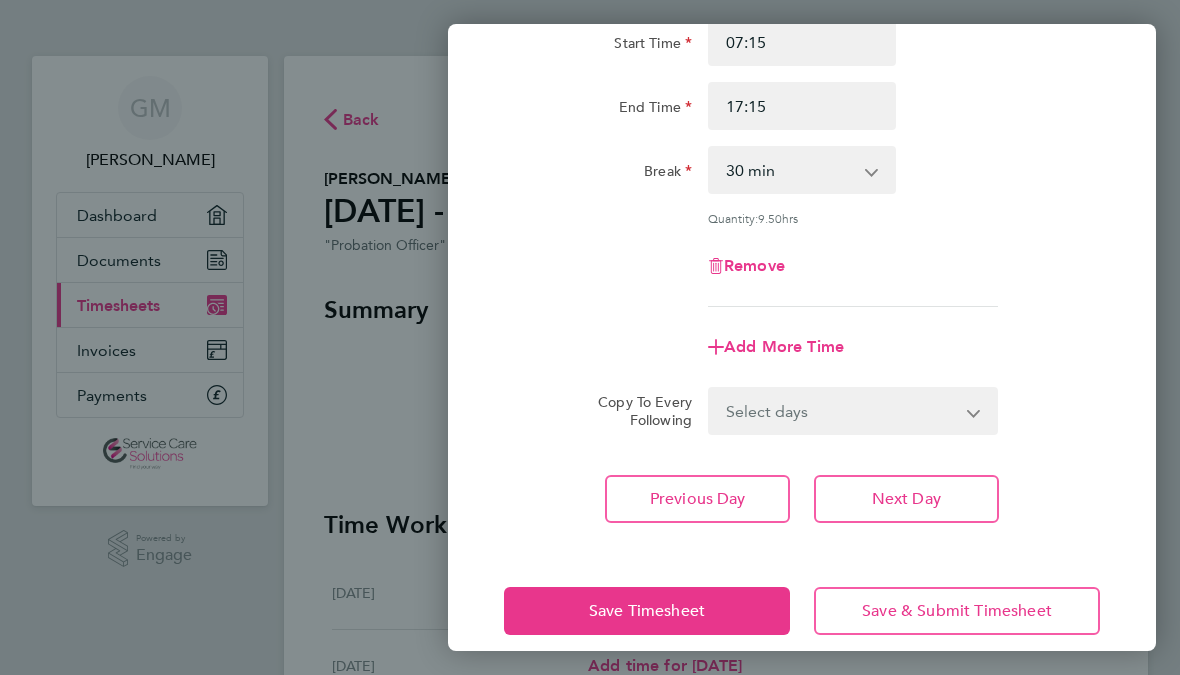 scroll, scrollTop: 205, scrollLeft: 0, axis: vertical 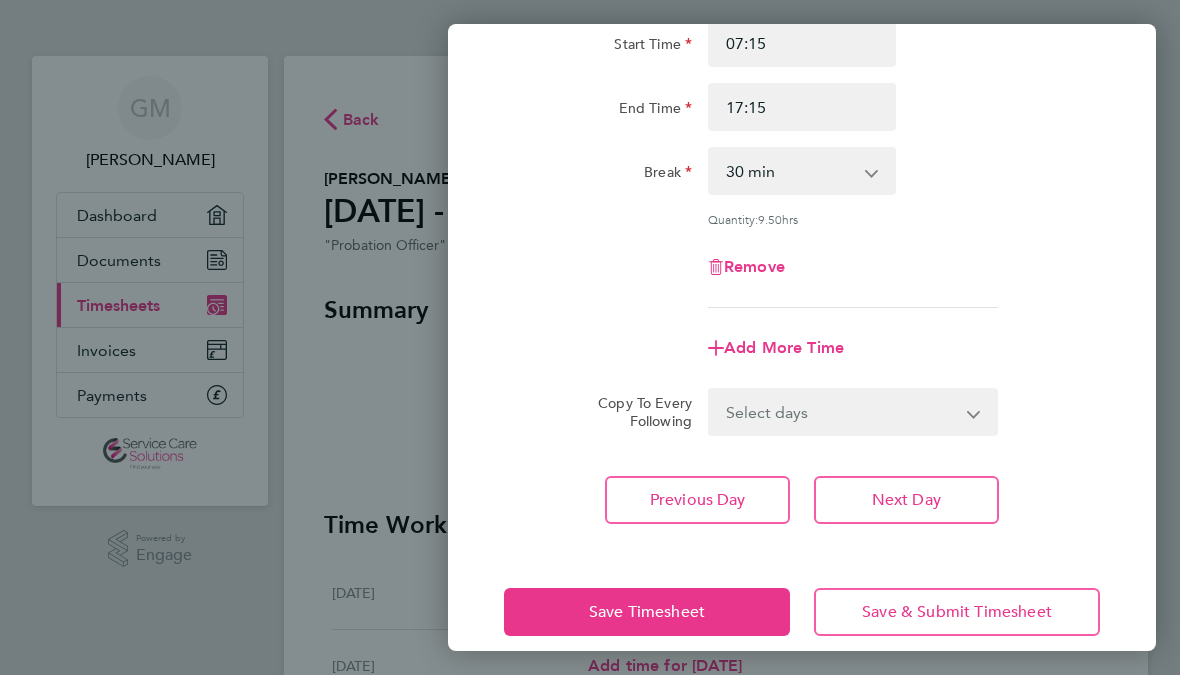click on "Save Timesheet" 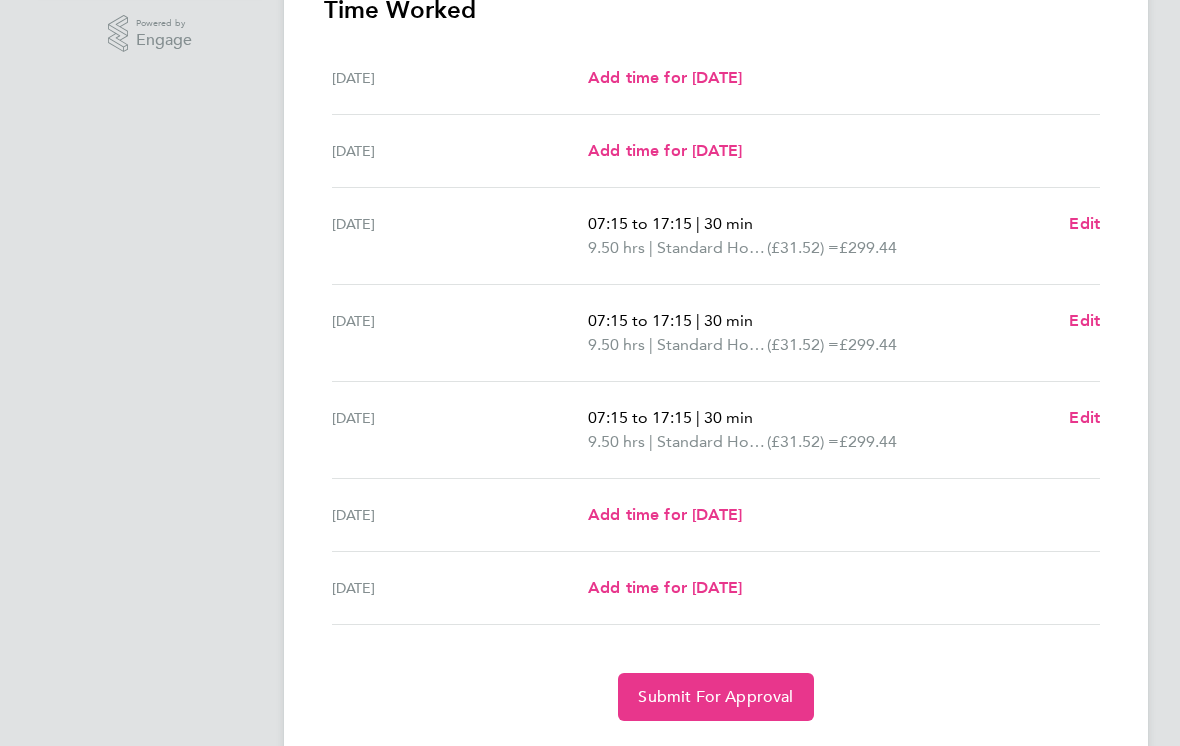 scroll, scrollTop: 519, scrollLeft: 0, axis: vertical 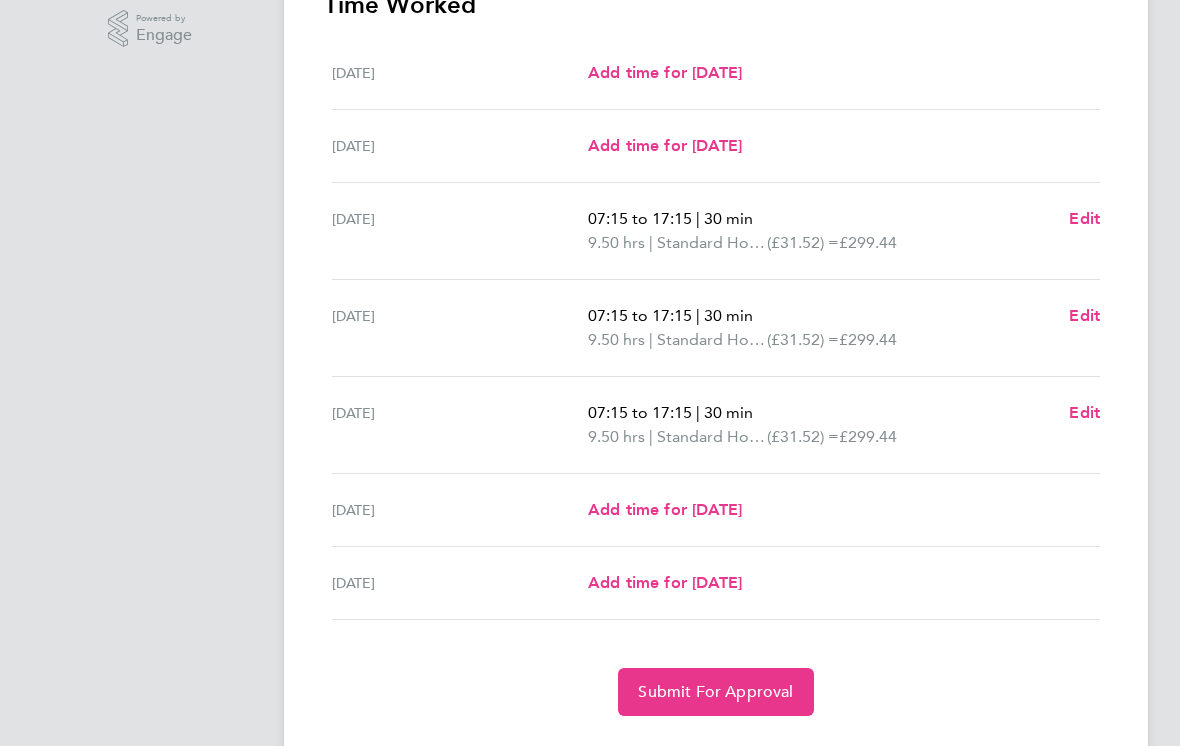 click on "Edit" at bounding box center (1084, 219) 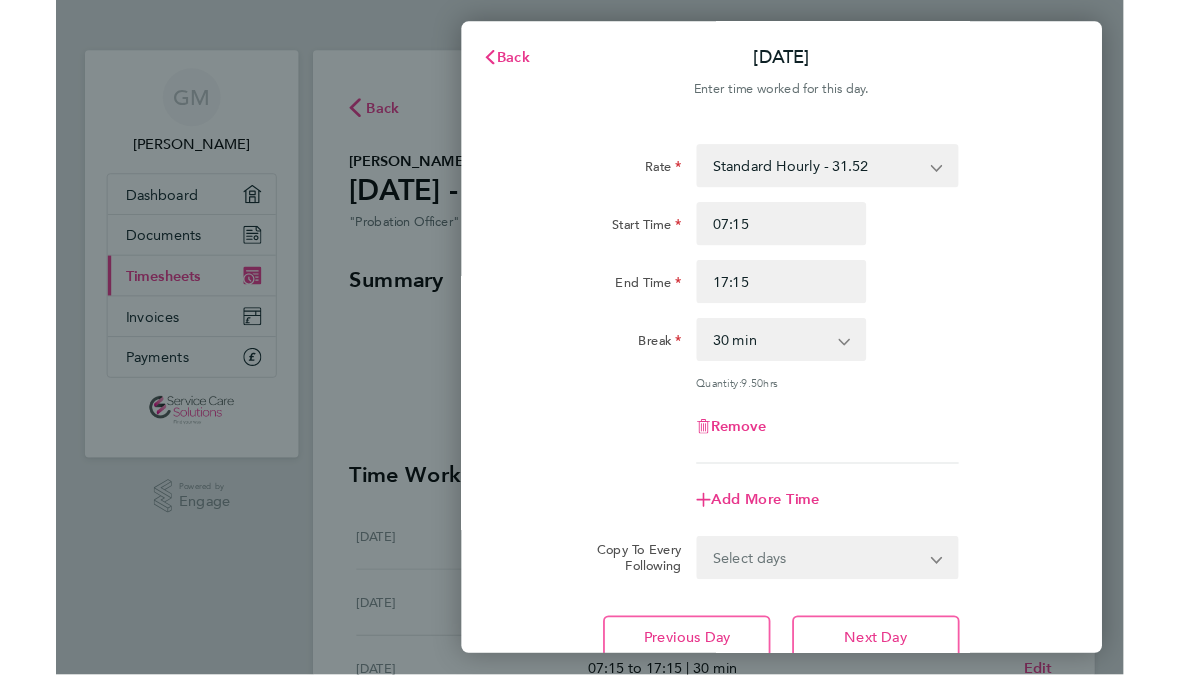 scroll, scrollTop: 0, scrollLeft: 0, axis: both 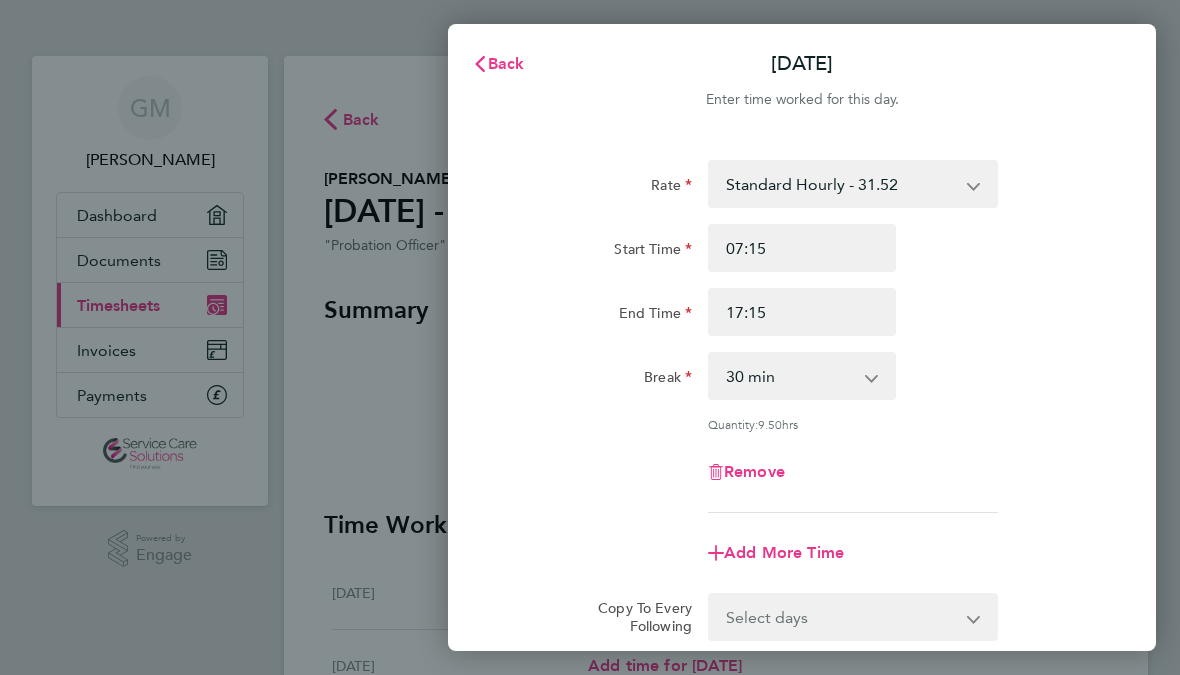 click on "Start Time" at bounding box center (802, 248) 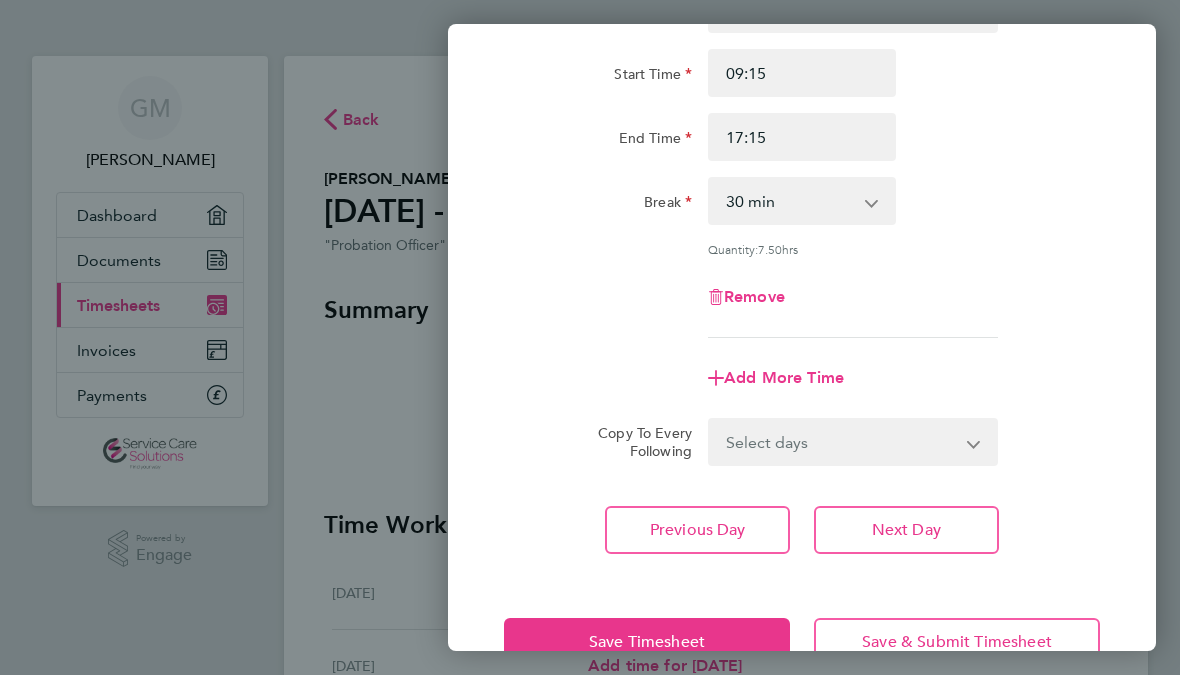 scroll, scrollTop: 190, scrollLeft: 0, axis: vertical 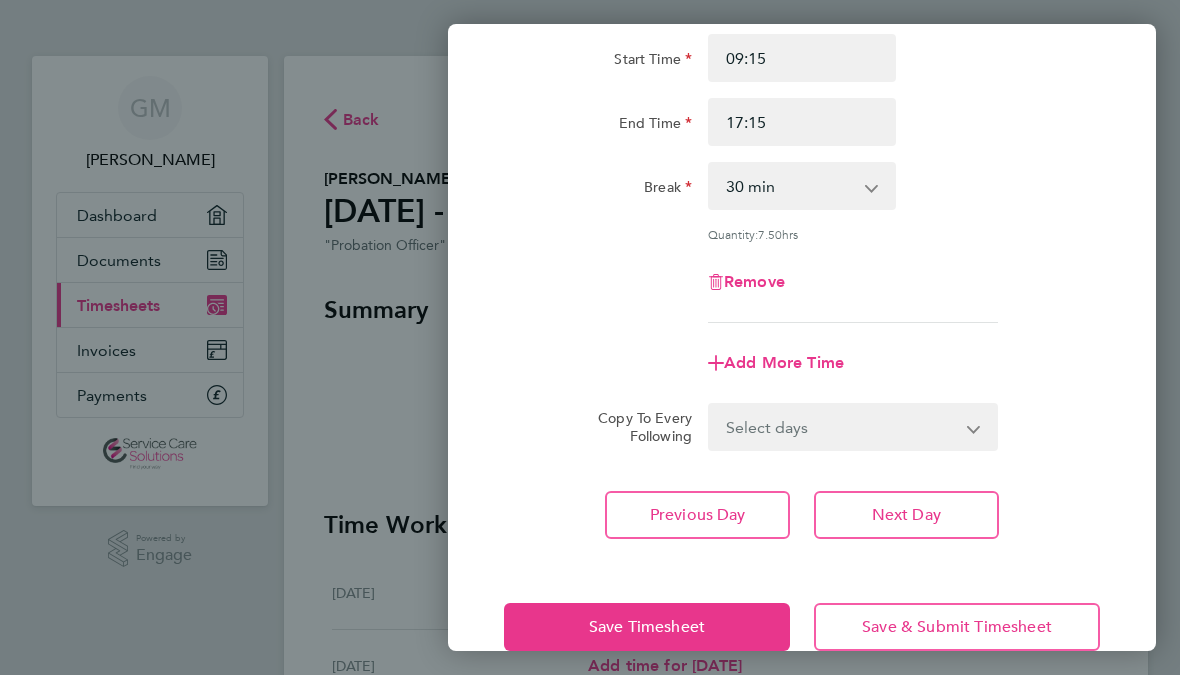 click on "Save Timesheet" 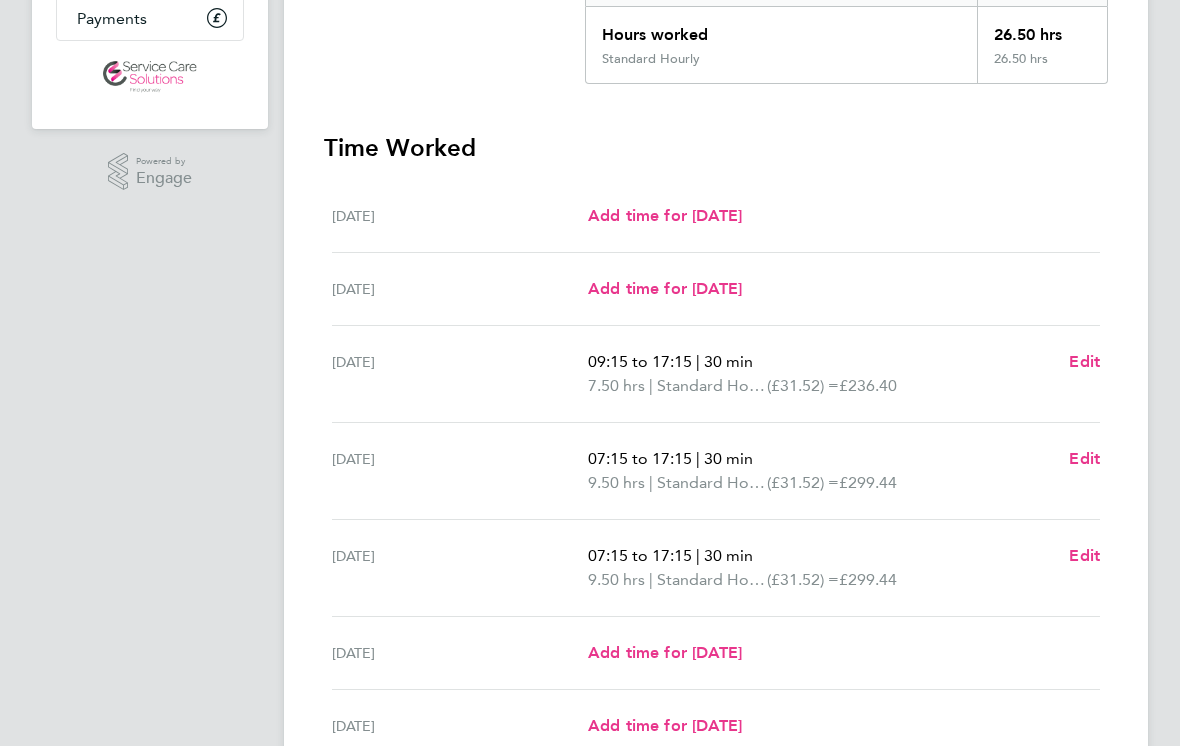 scroll, scrollTop: 376, scrollLeft: 0, axis: vertical 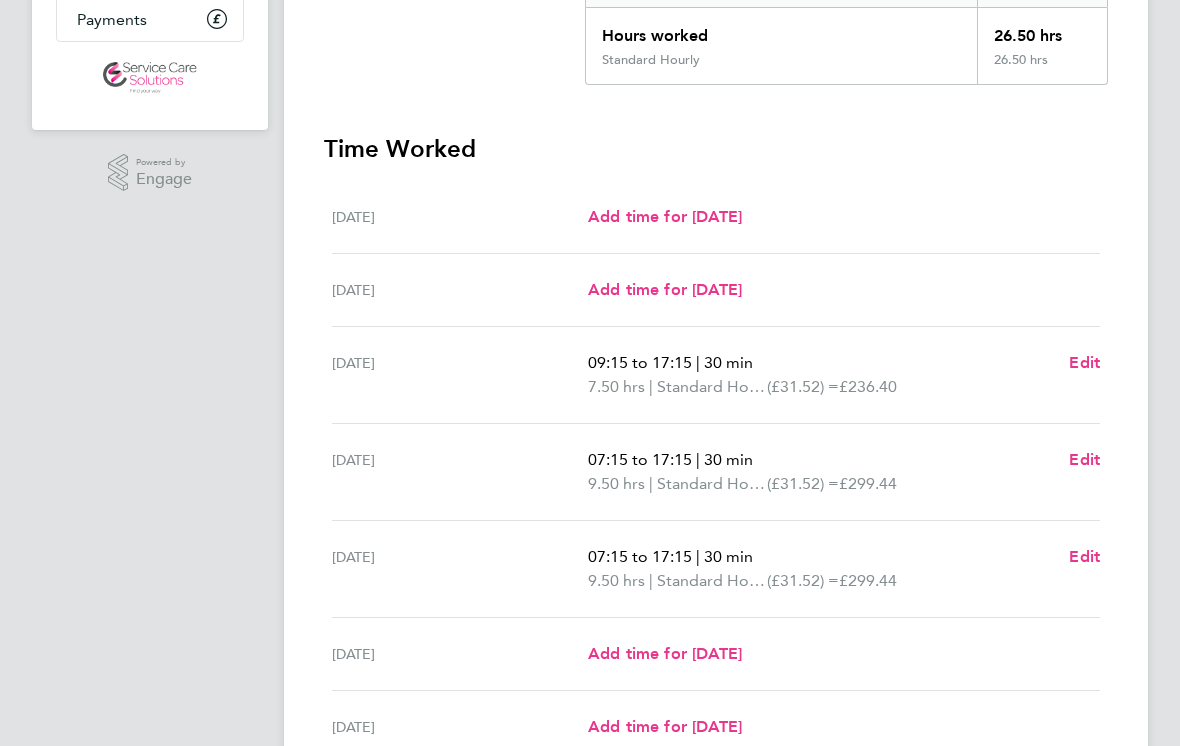 click on "Edit" at bounding box center (1084, 459) 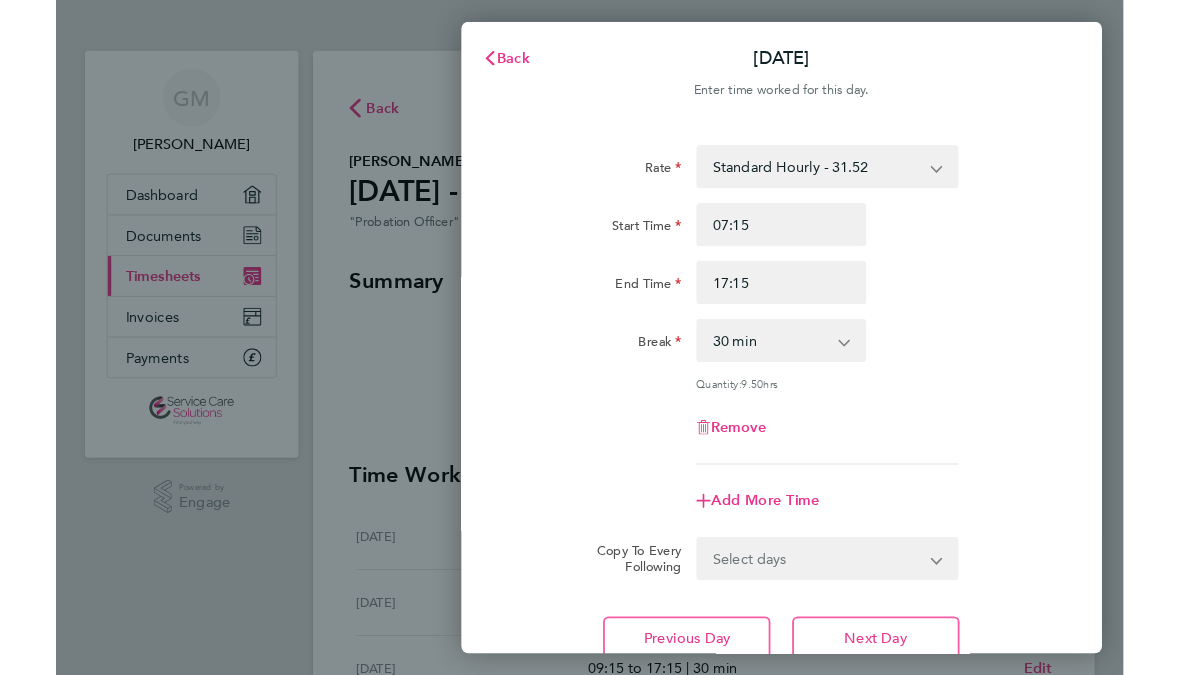scroll, scrollTop: 0, scrollLeft: 0, axis: both 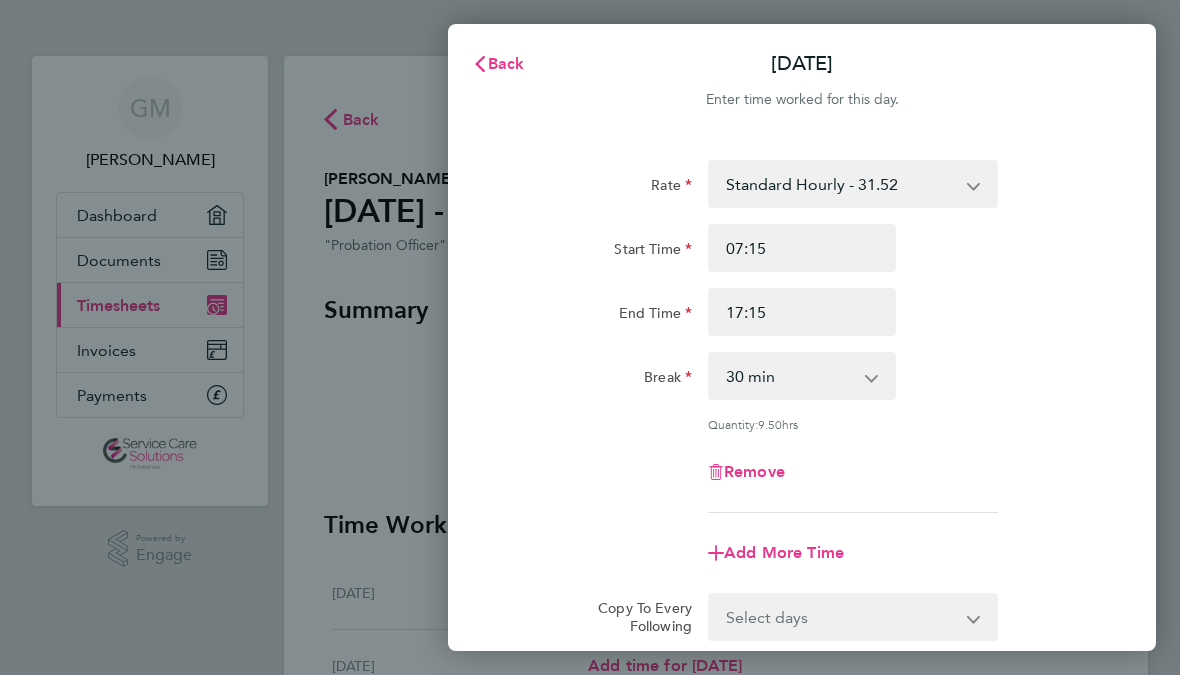 click on "Start Time" at bounding box center [802, 248] 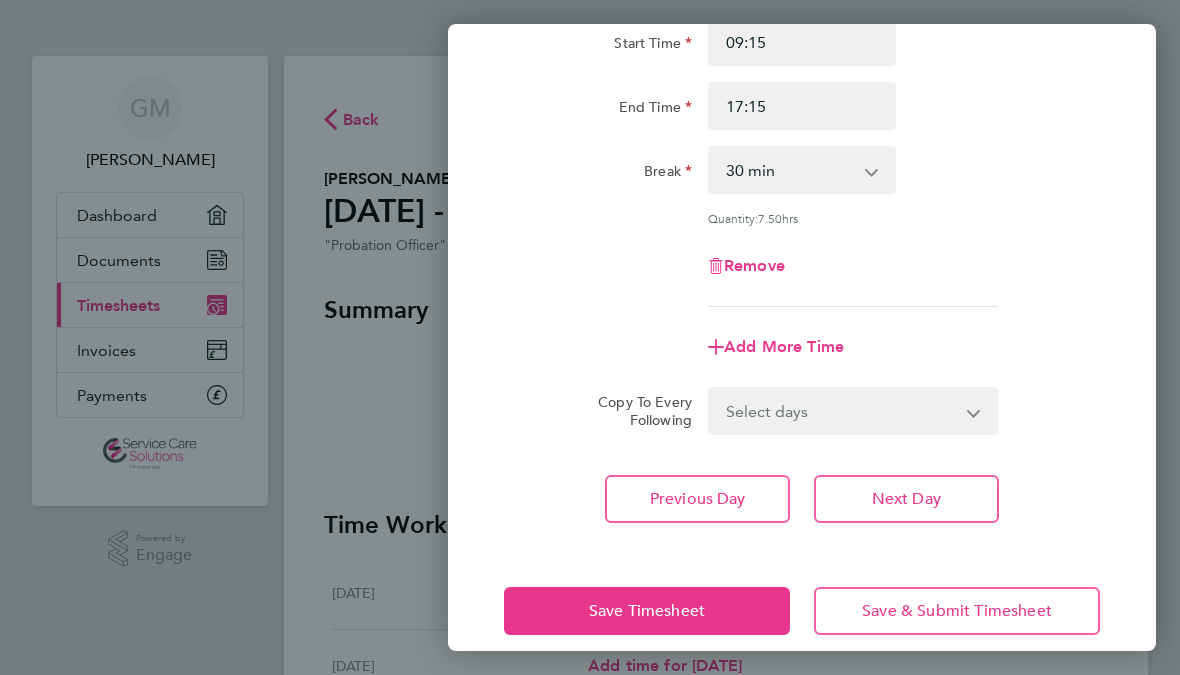 scroll, scrollTop: 205, scrollLeft: 0, axis: vertical 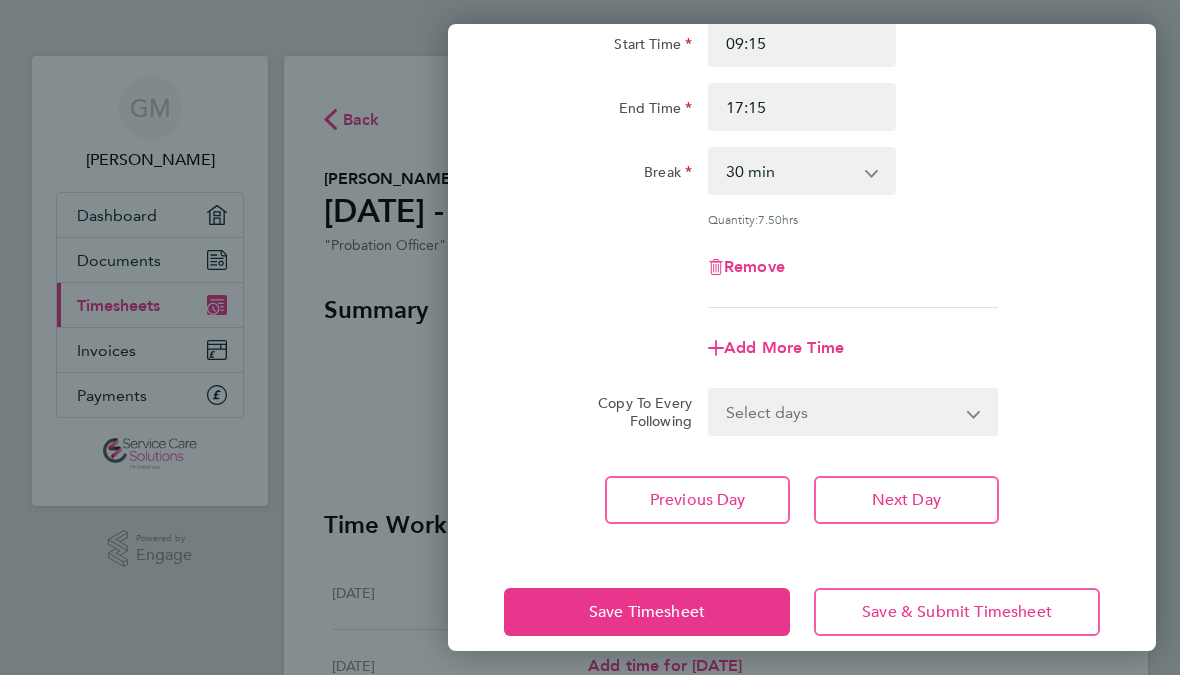 click on "Save Timesheet" 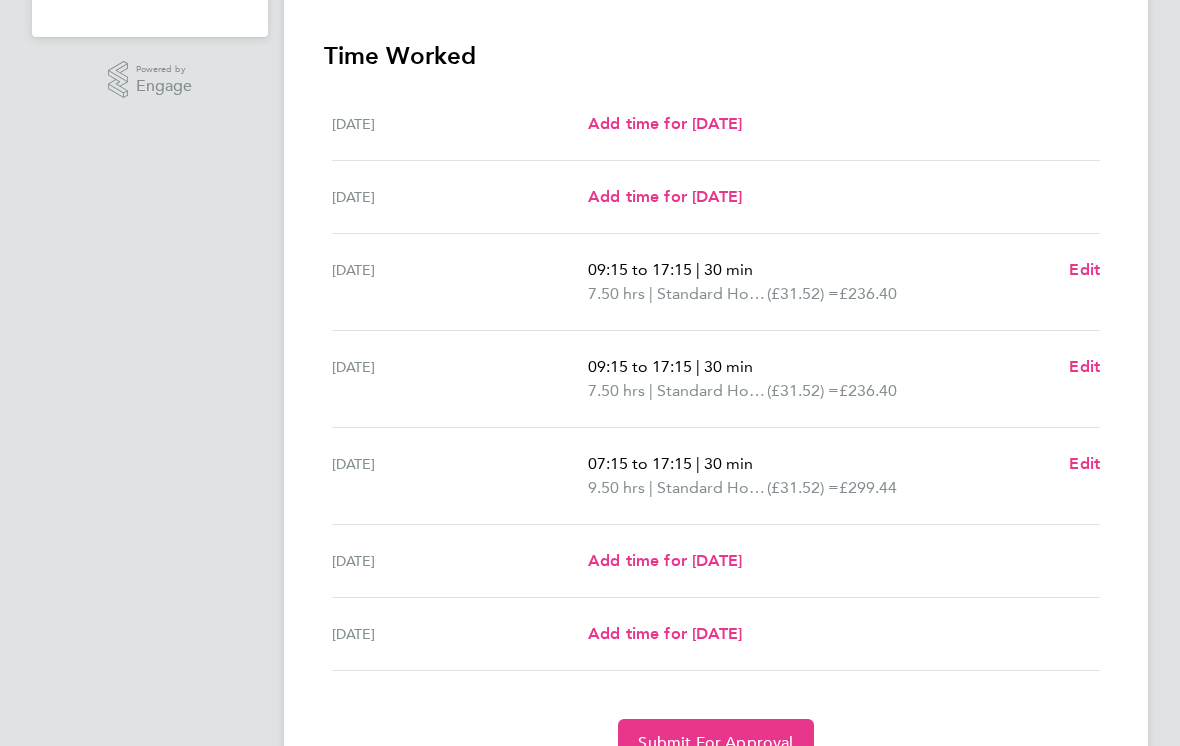 scroll, scrollTop: 473, scrollLeft: 0, axis: vertical 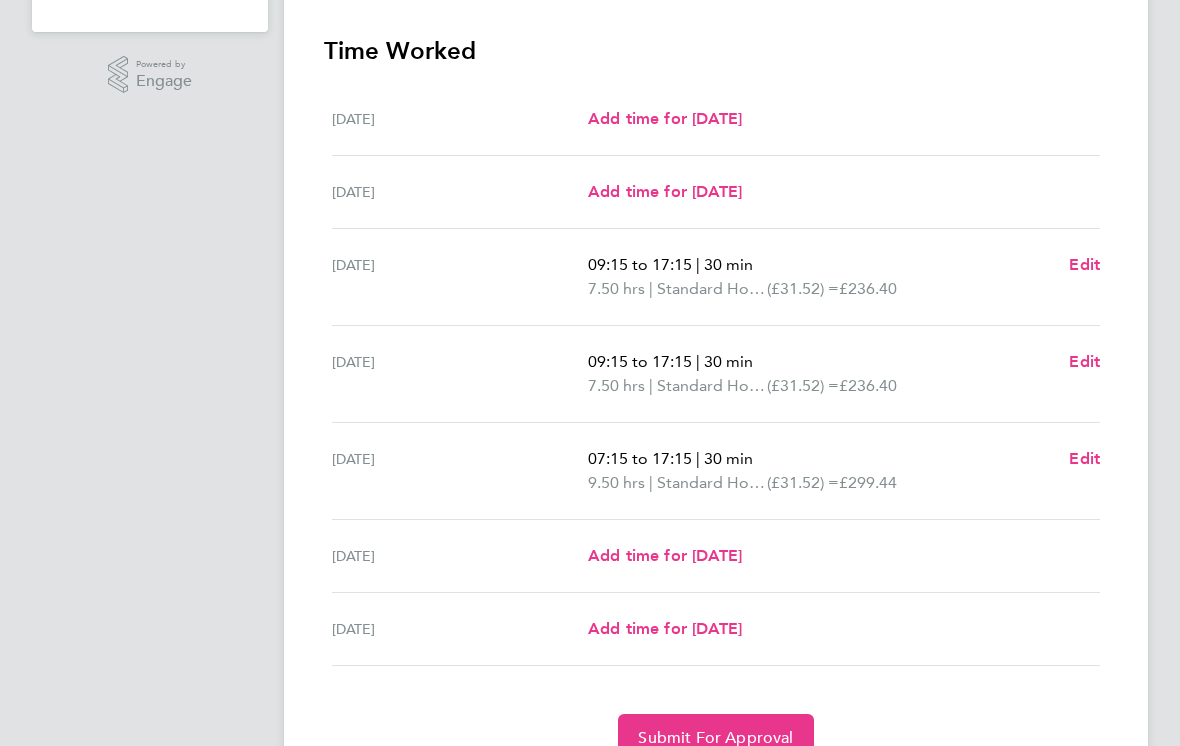 click on "Edit" at bounding box center (1084, 459) 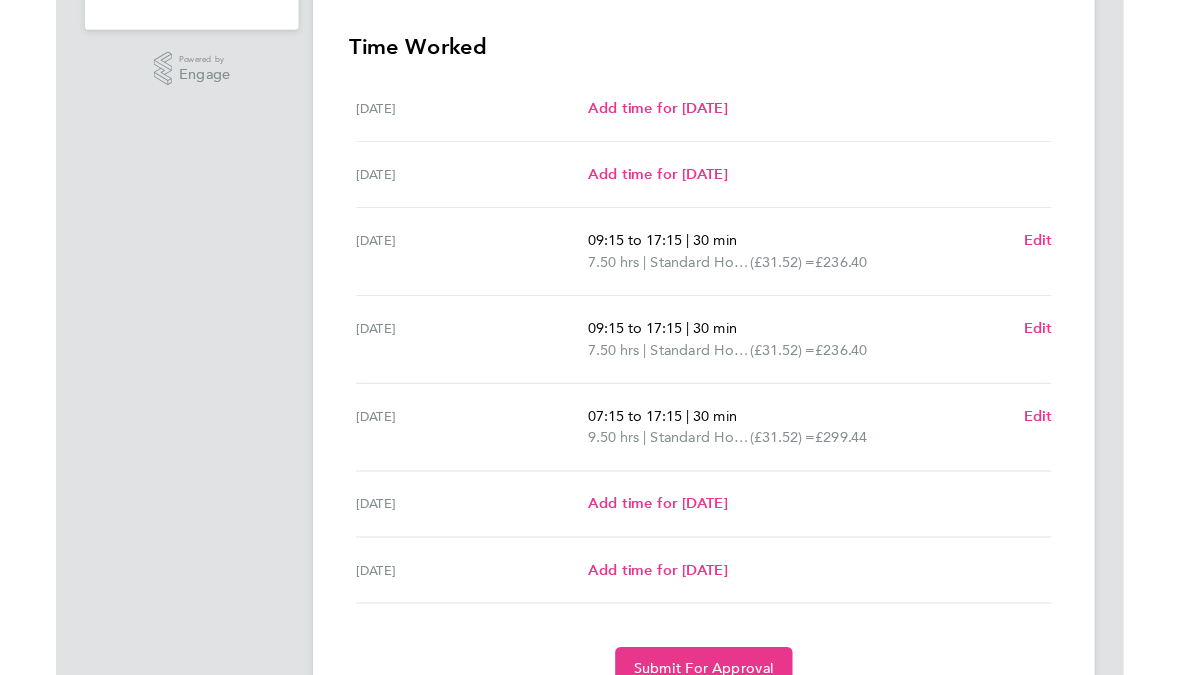 scroll, scrollTop: 0, scrollLeft: 0, axis: both 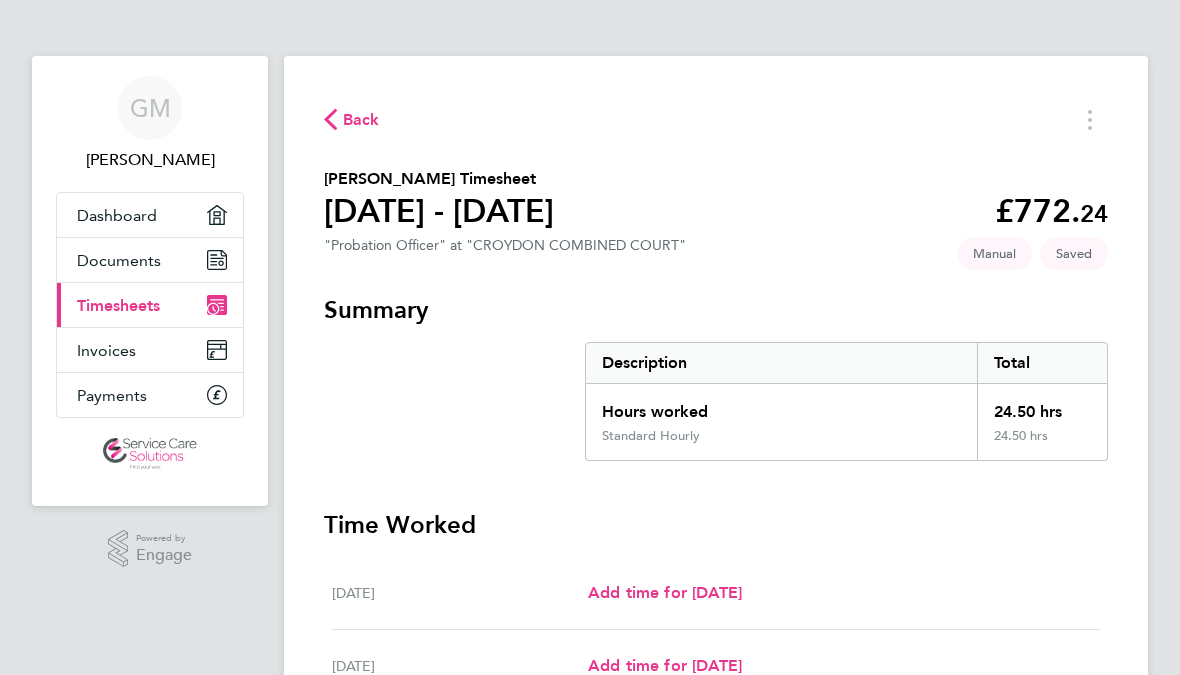 select on "30" 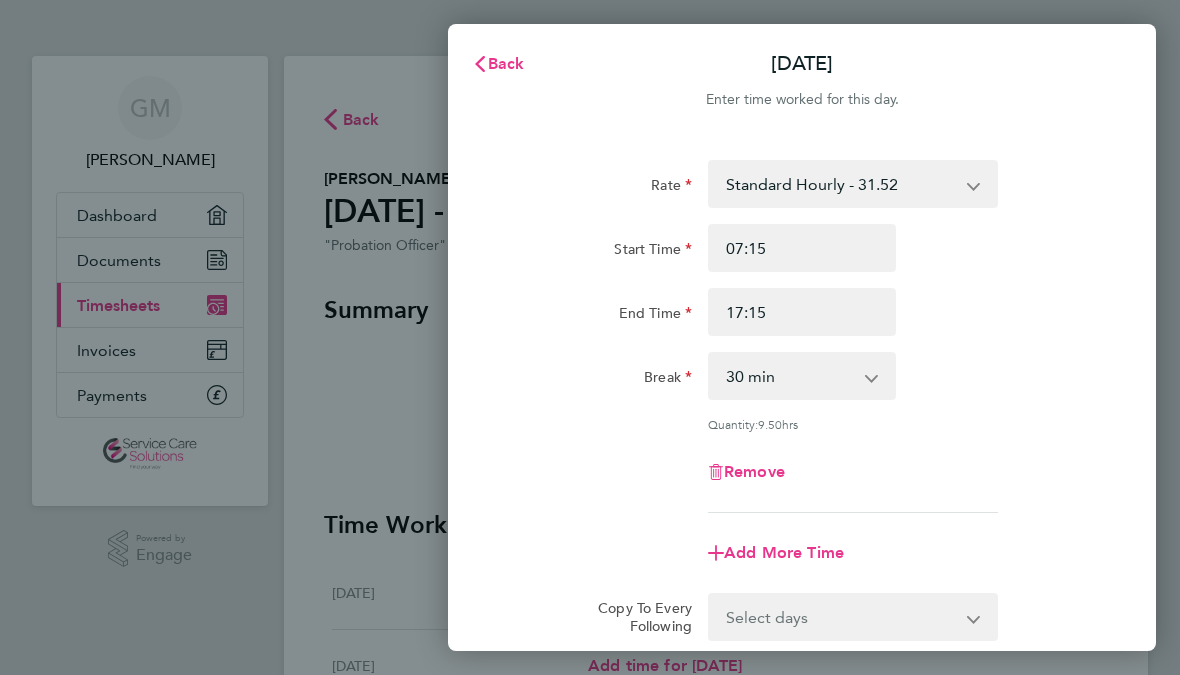 click on "Start Time" at bounding box center (802, 248) 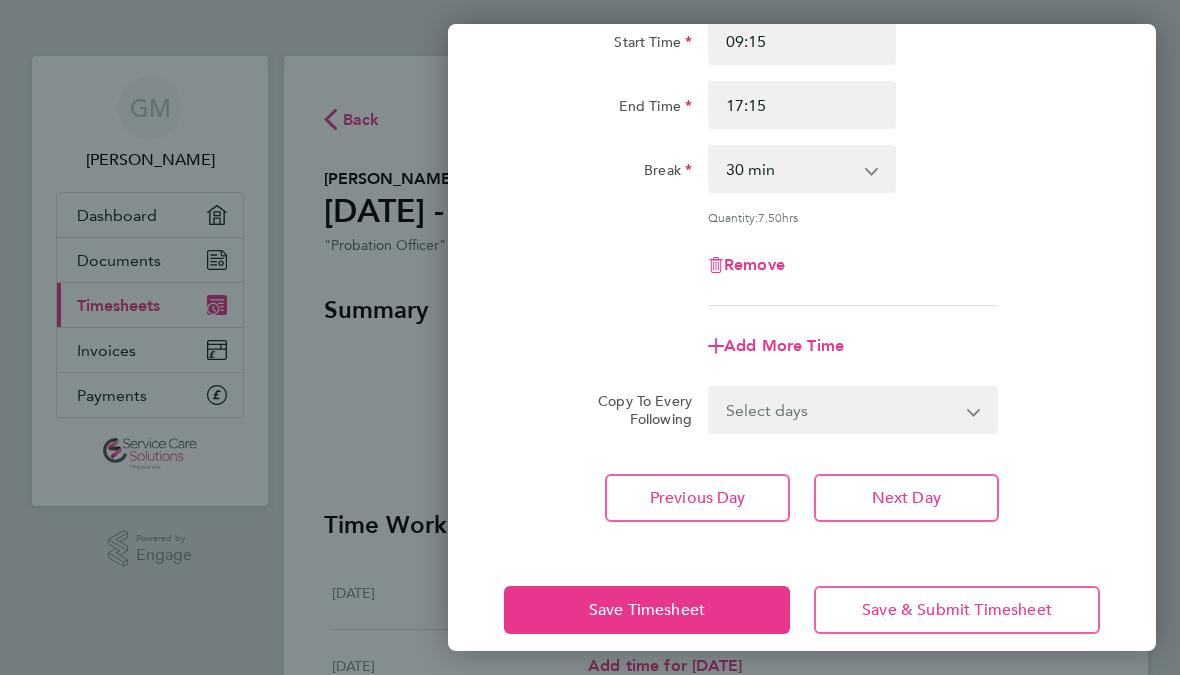 scroll, scrollTop: 205, scrollLeft: 0, axis: vertical 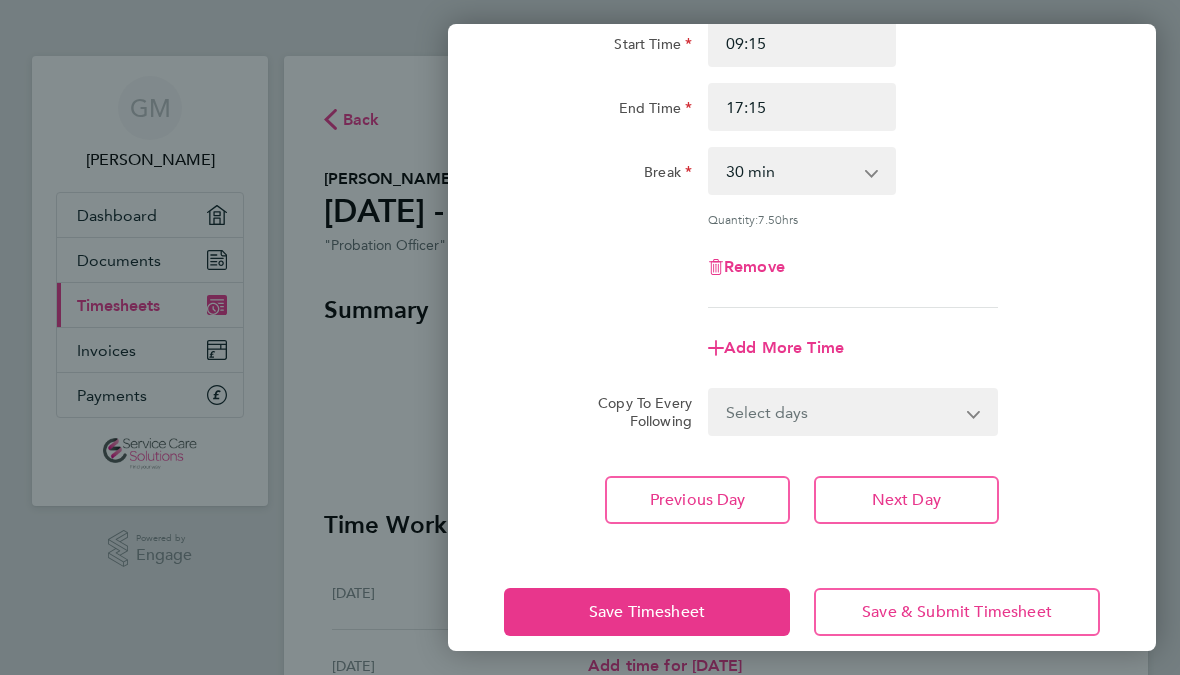 click on "Save Timesheet" 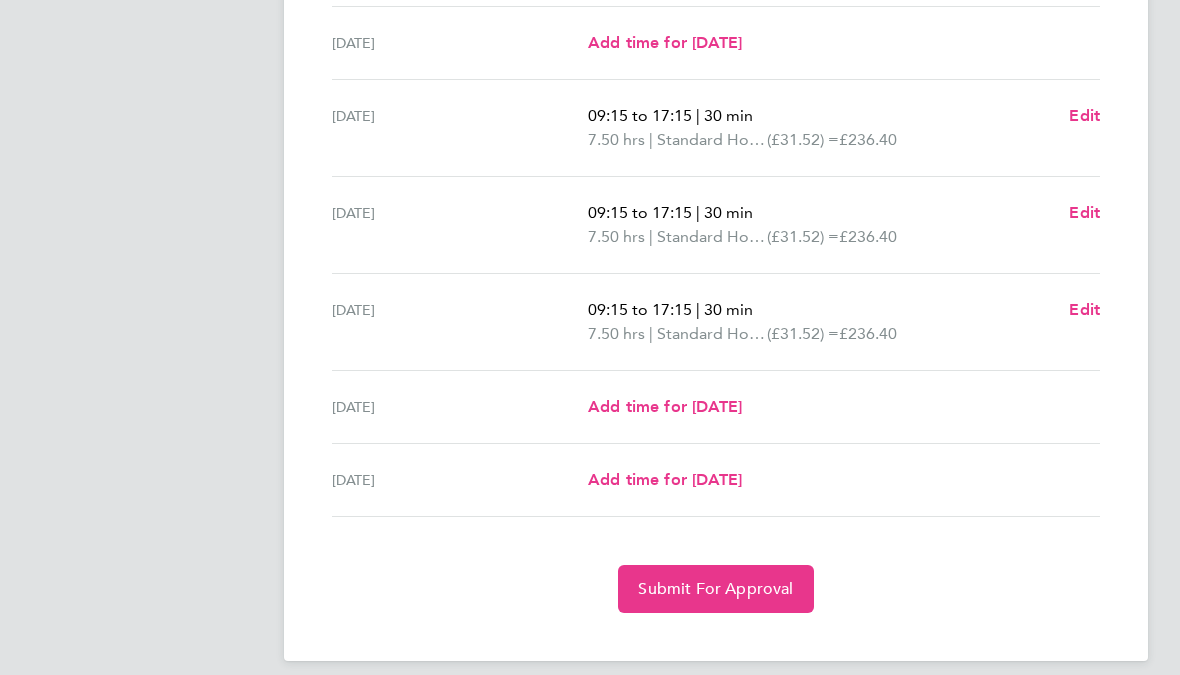 scroll, scrollTop: 643, scrollLeft: 0, axis: vertical 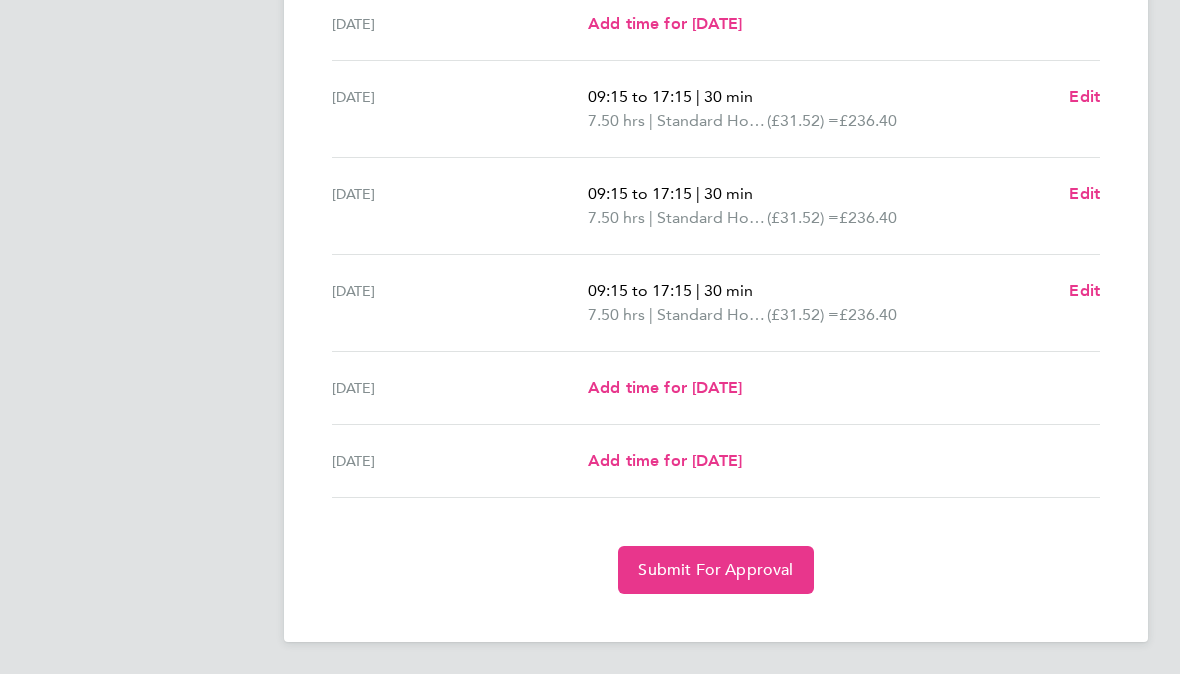 click on "Submit For Approval" 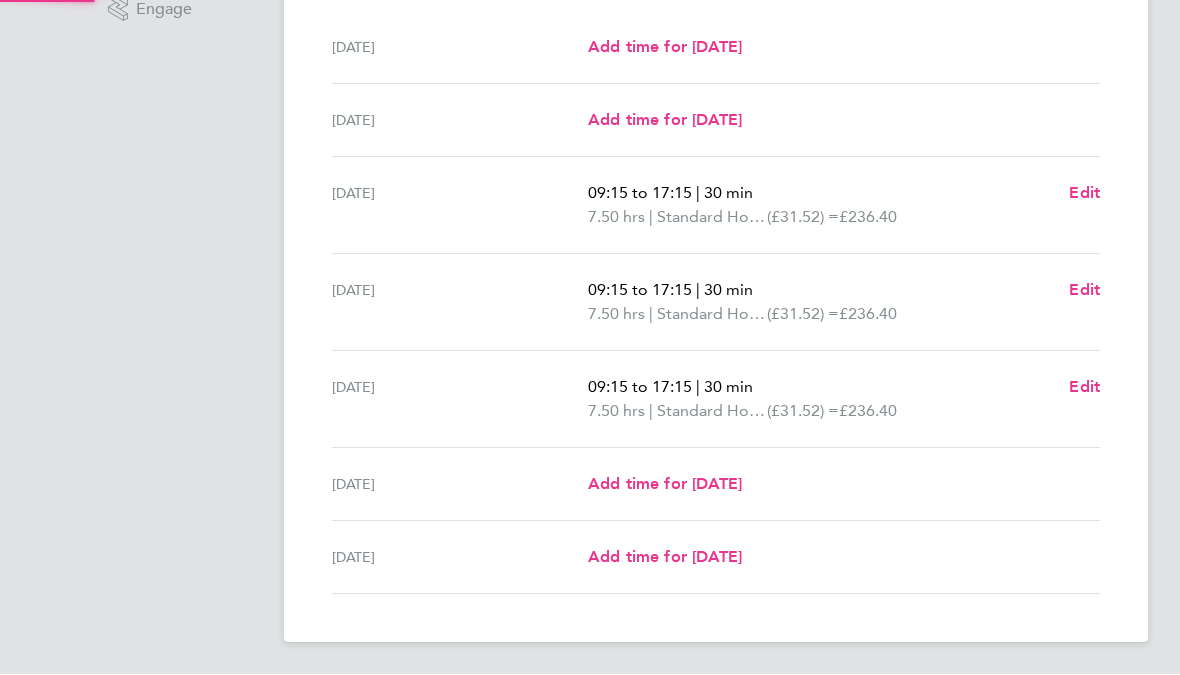 scroll, scrollTop: 547, scrollLeft: 0, axis: vertical 